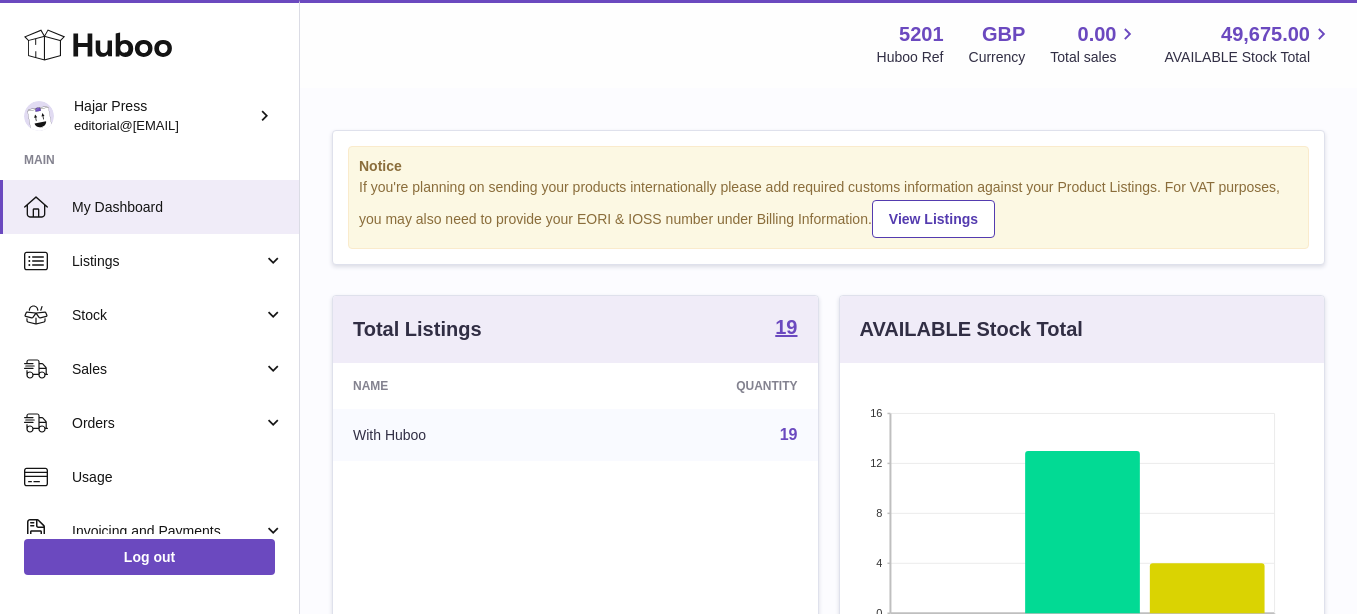 scroll, scrollTop: 0, scrollLeft: 0, axis: both 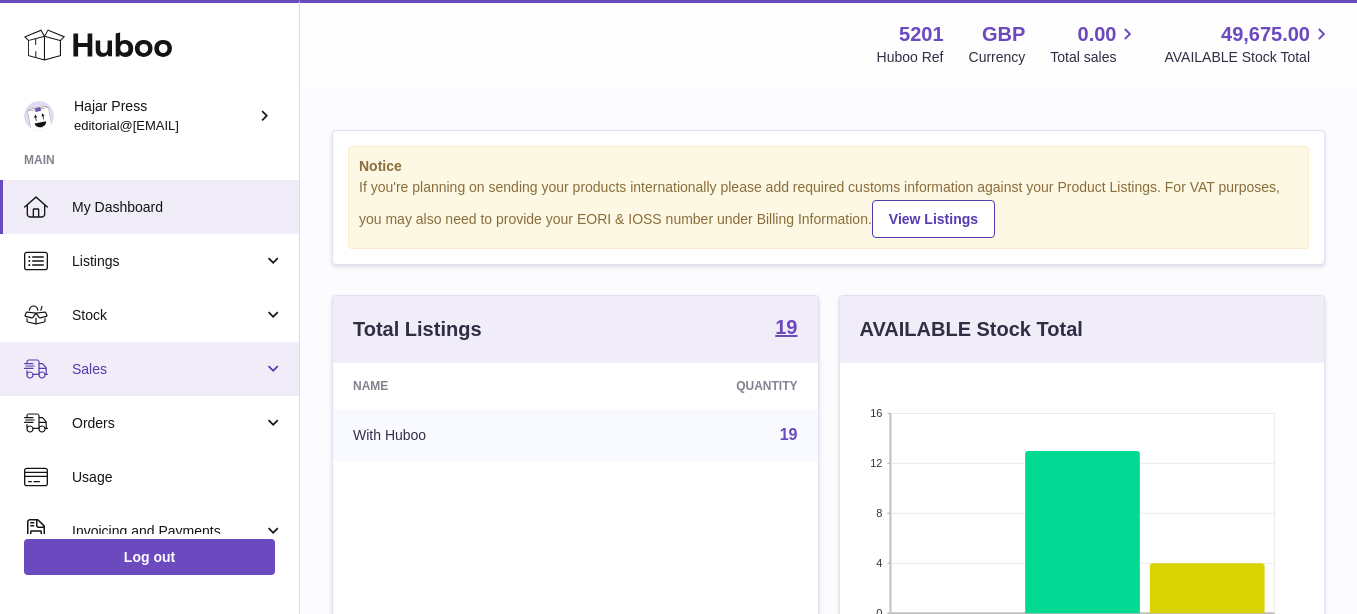 click on "Sales" at bounding box center [167, 369] 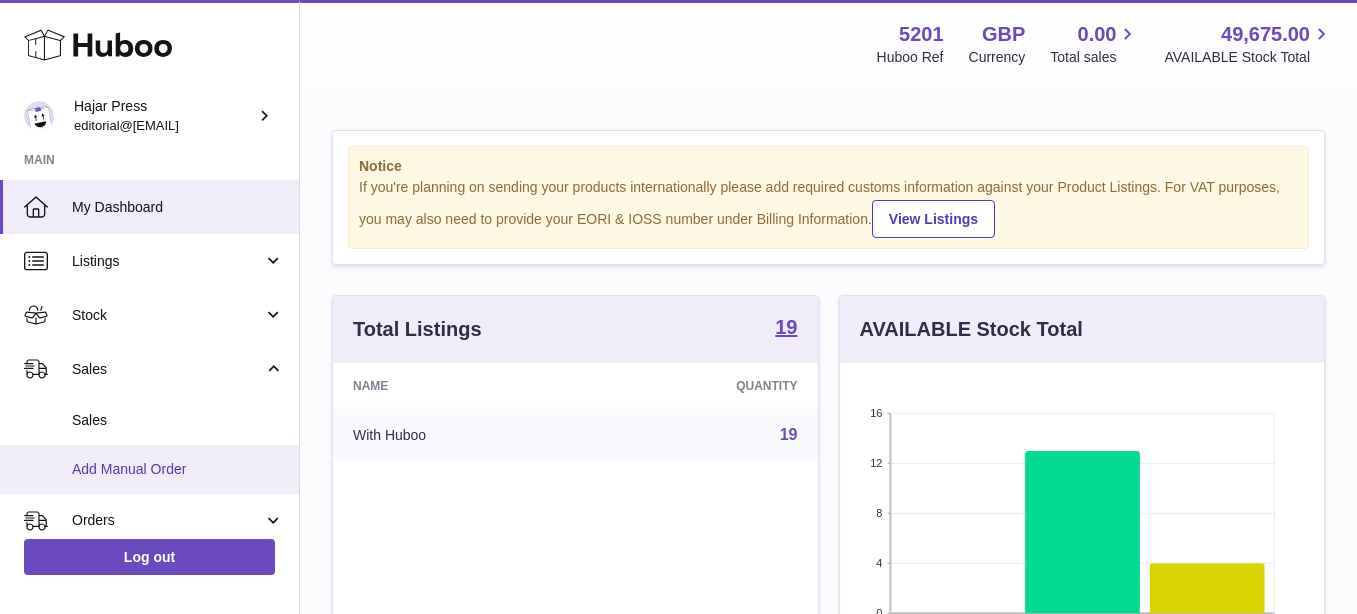click on "Add Manual Order" at bounding box center [178, 469] 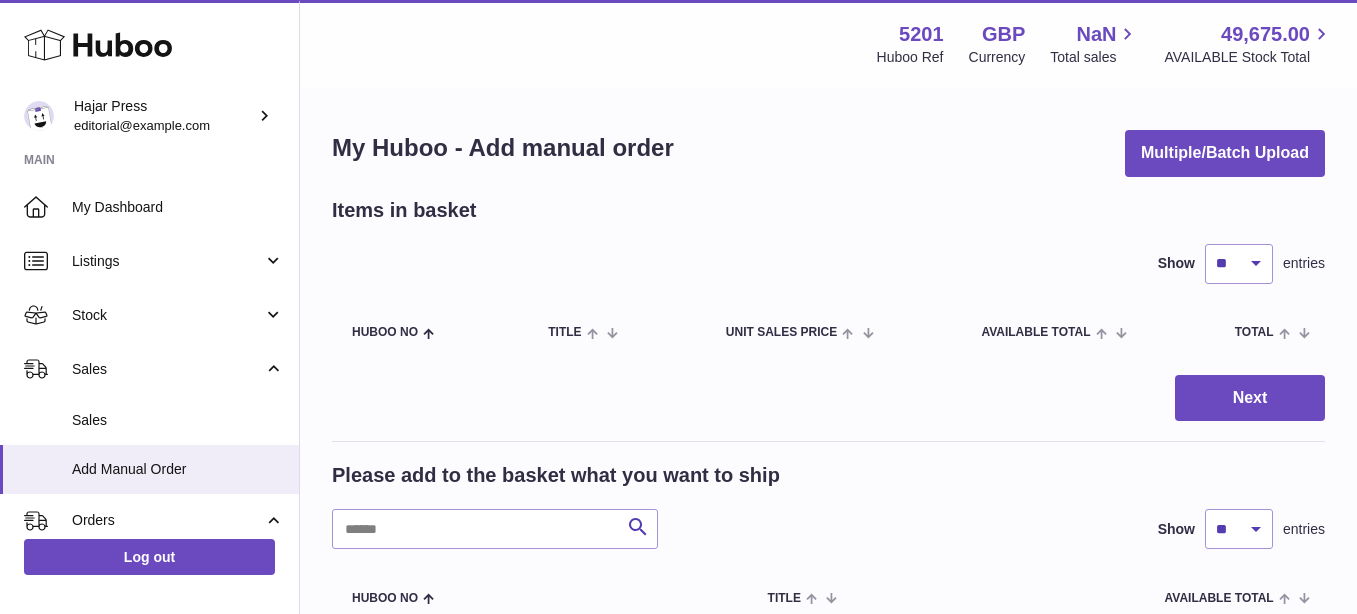 scroll, scrollTop: 0, scrollLeft: 0, axis: both 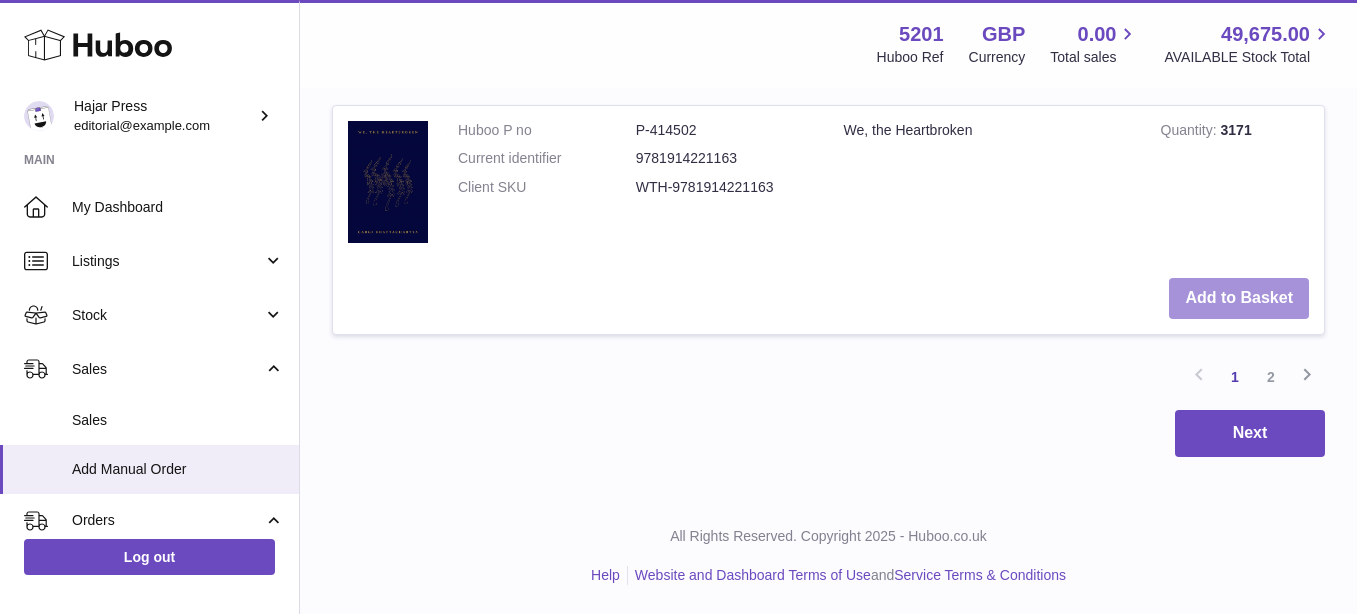 click on "Add to Basket" at bounding box center [1239, 298] 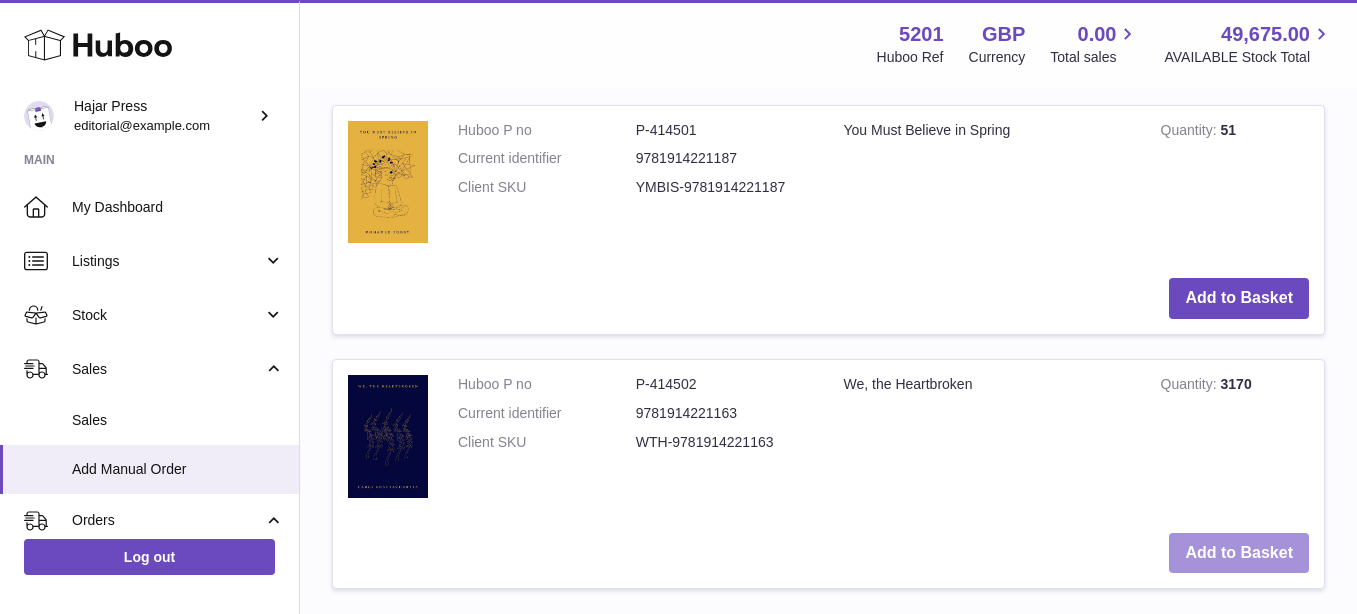 scroll, scrollTop: 3066, scrollLeft: 0, axis: vertical 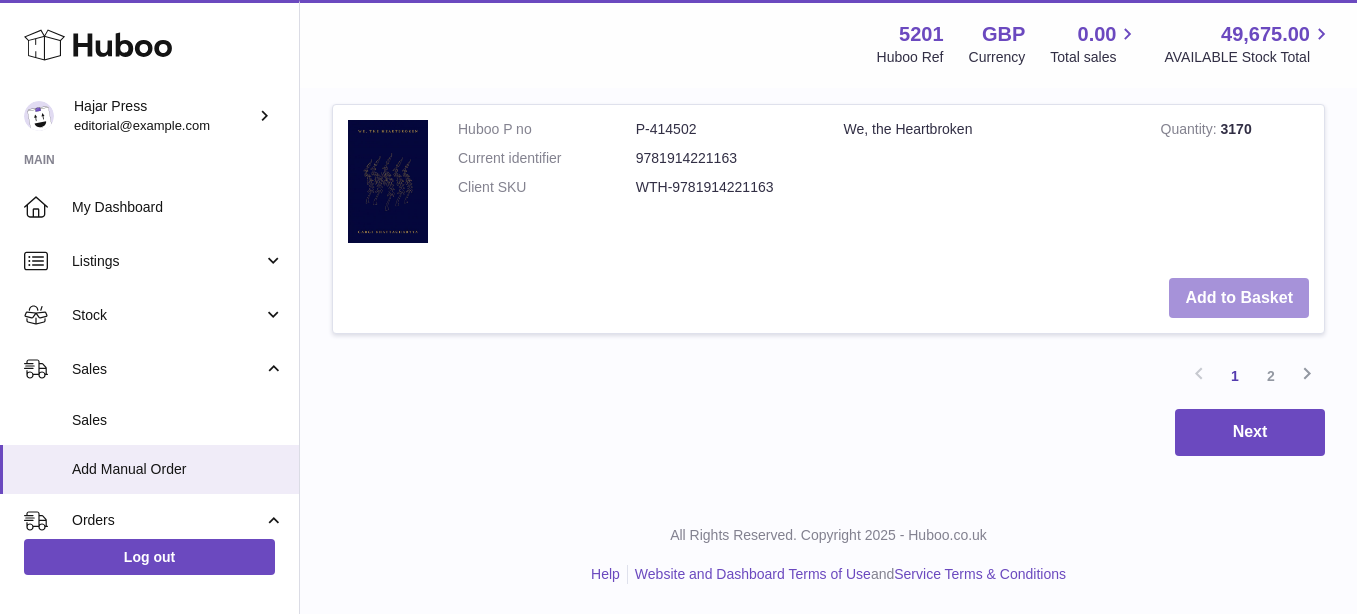 click on "Add to Basket" at bounding box center [1239, 298] 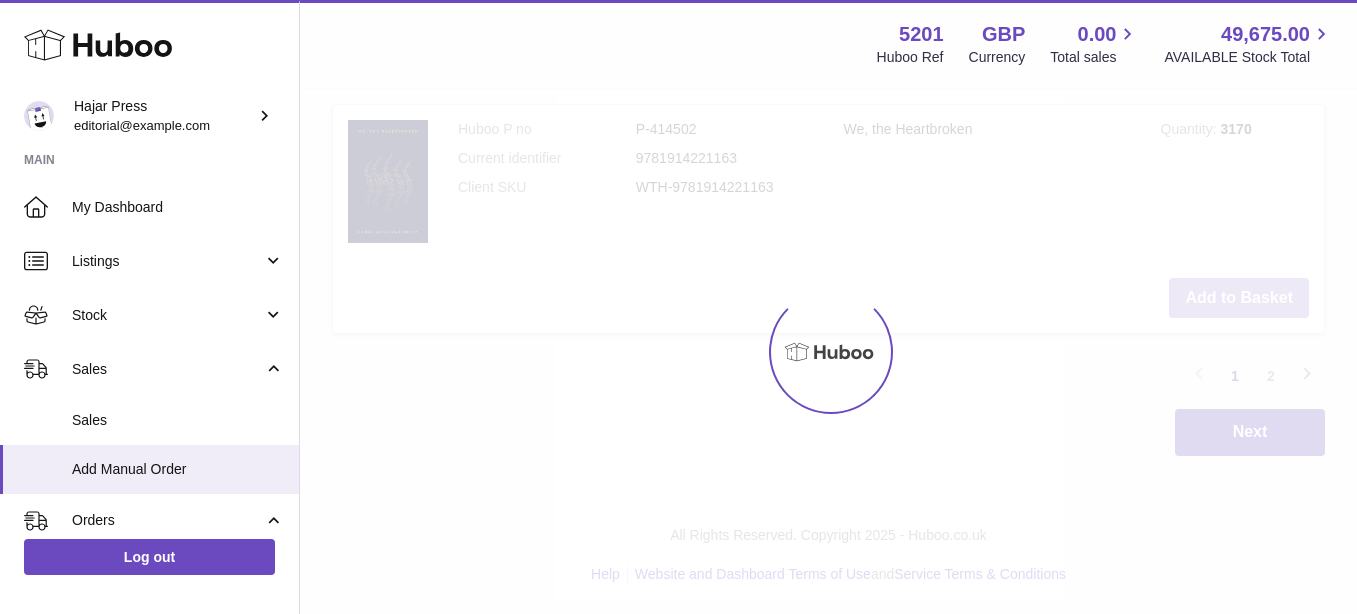 type on "*" 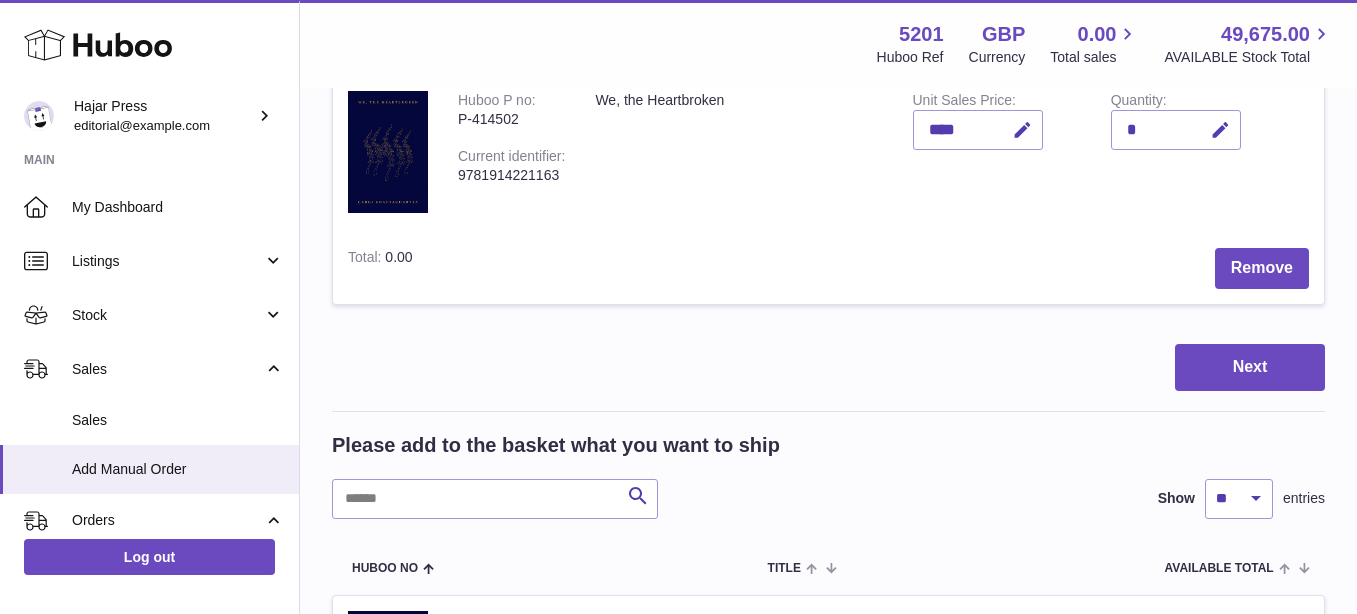 scroll, scrollTop: 198, scrollLeft: 0, axis: vertical 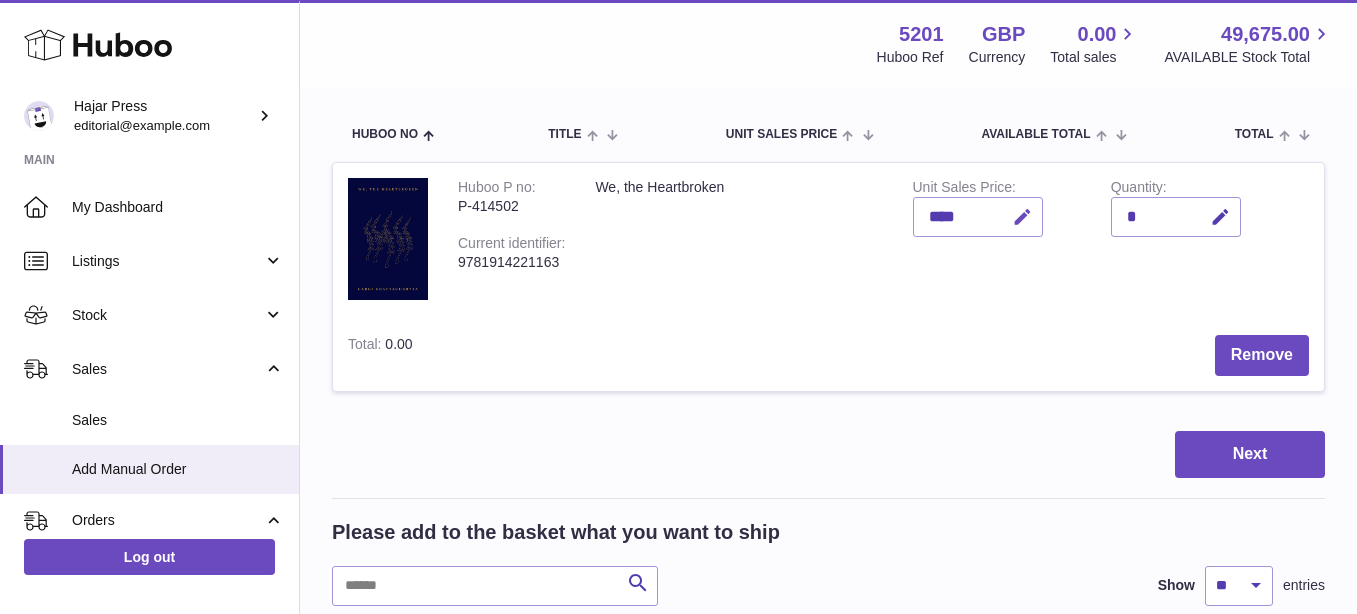 click at bounding box center [1022, 217] 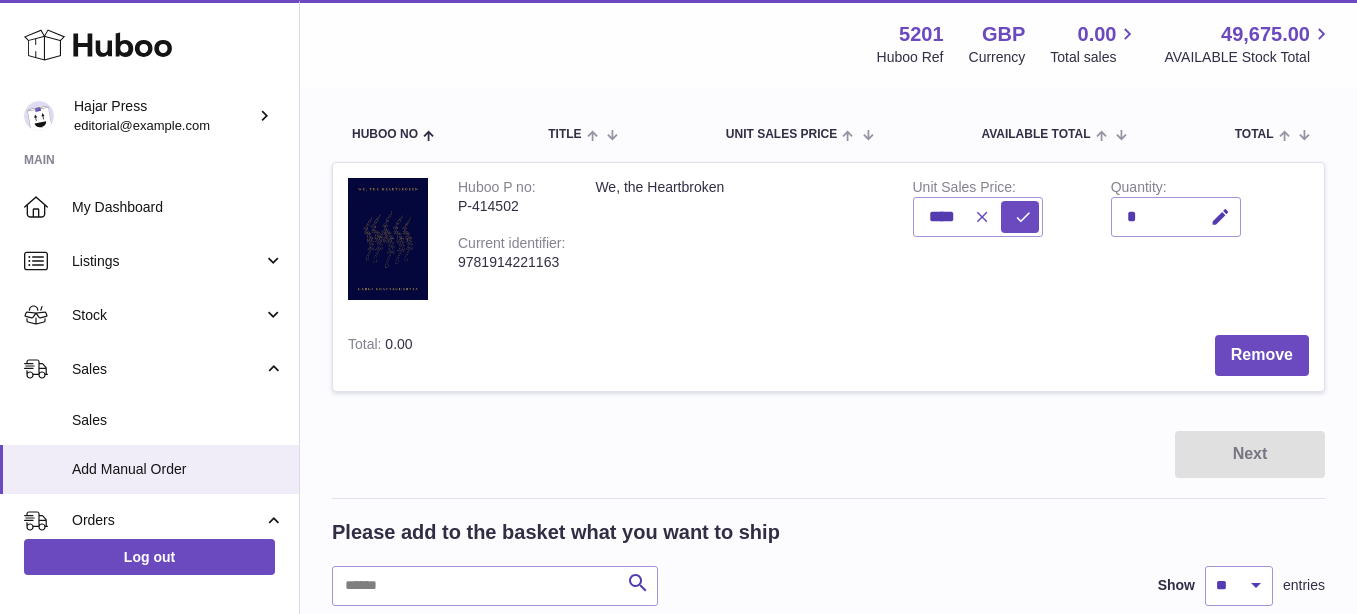 click at bounding box center [982, 217] 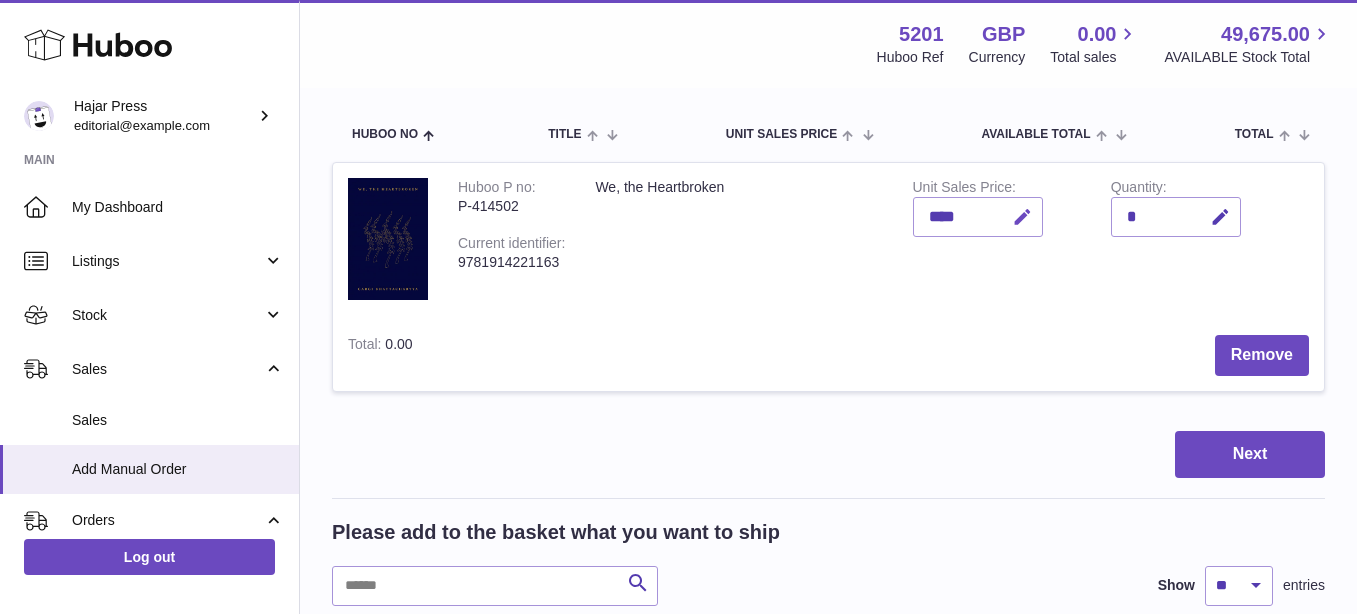 click at bounding box center (1022, 217) 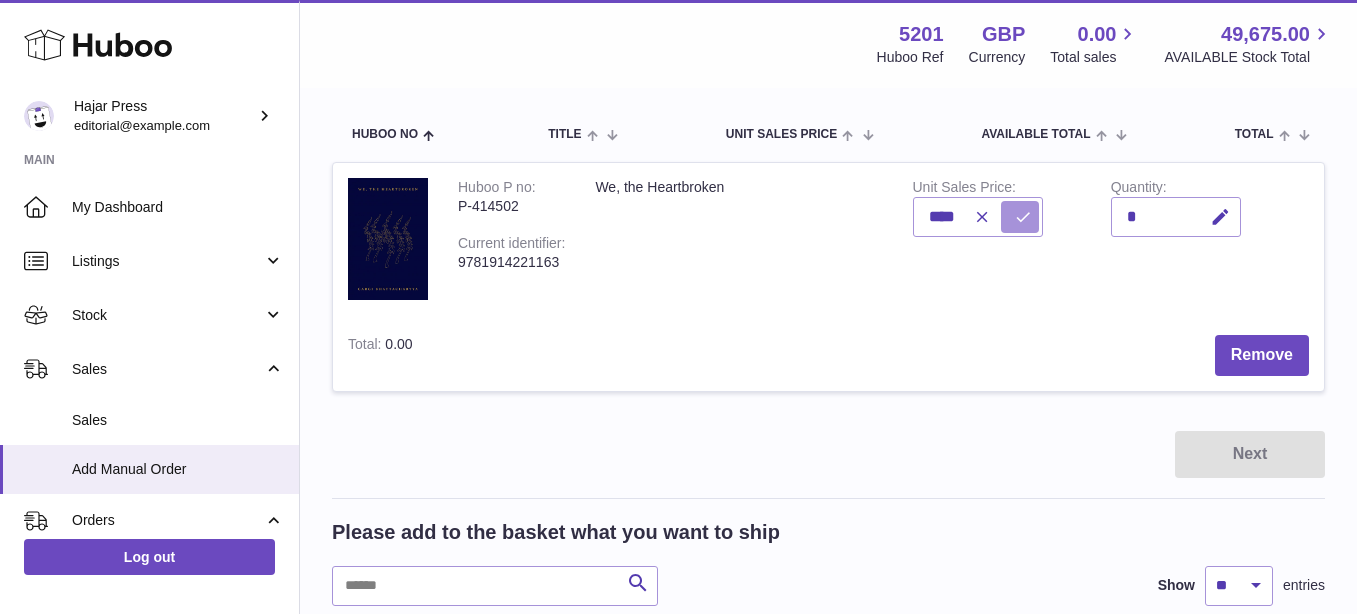 click at bounding box center (1020, 217) 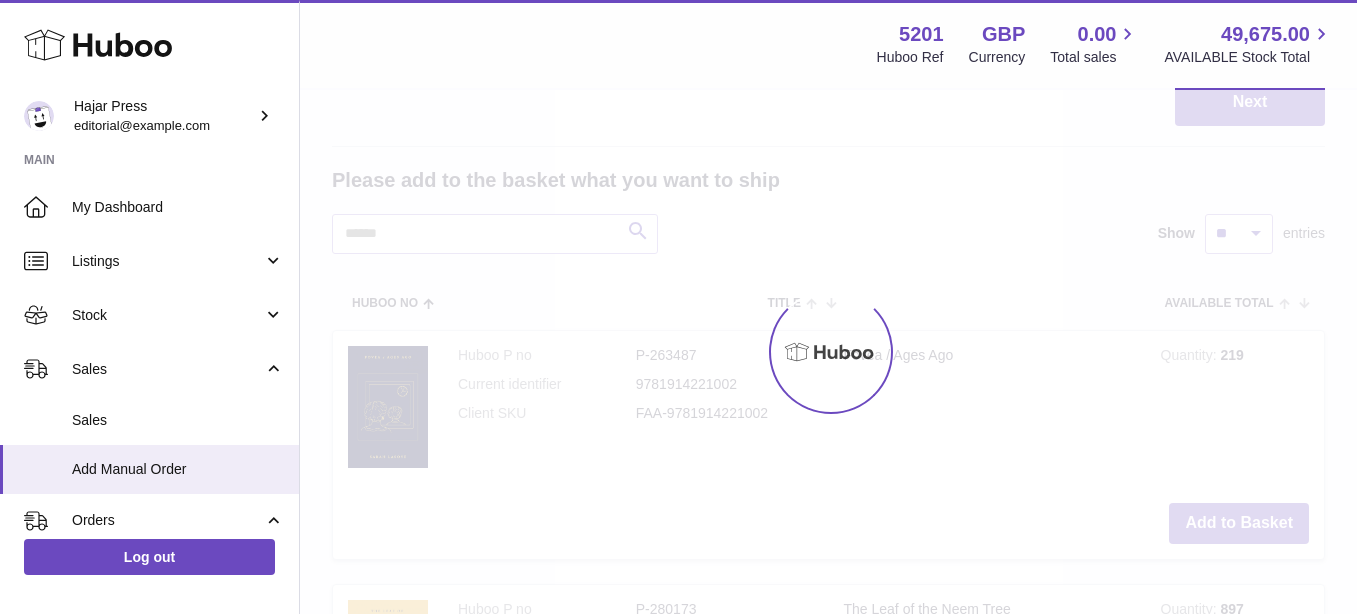 type on "*****" 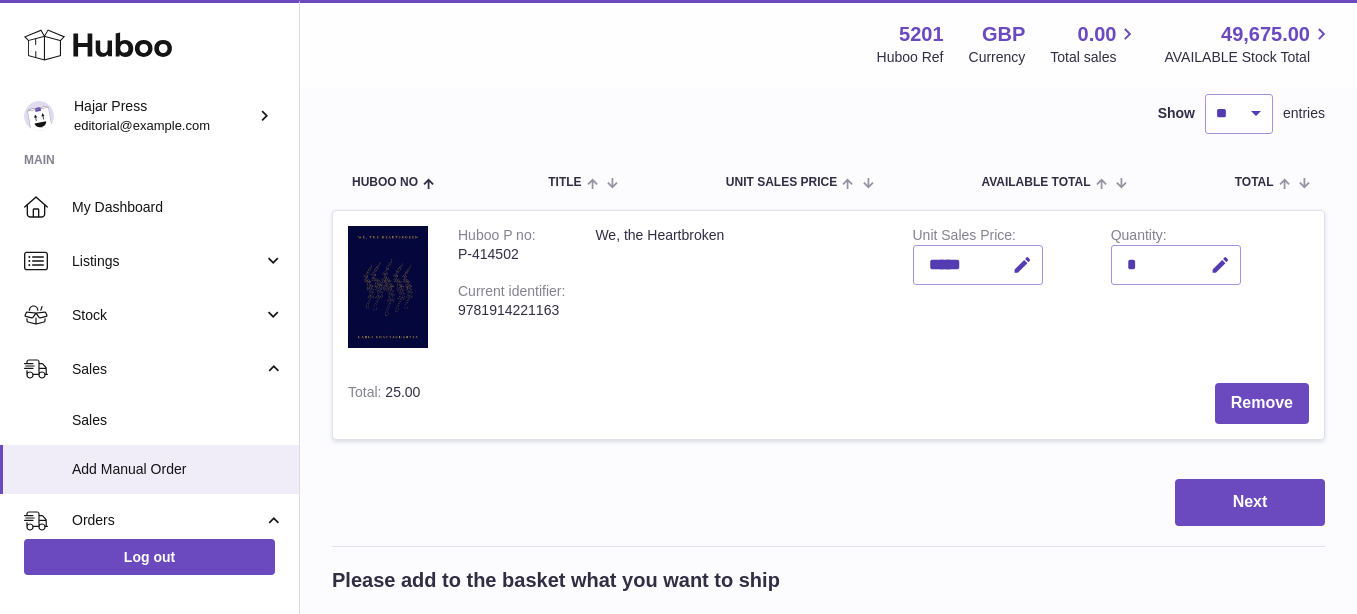 scroll, scrollTop: 140, scrollLeft: 0, axis: vertical 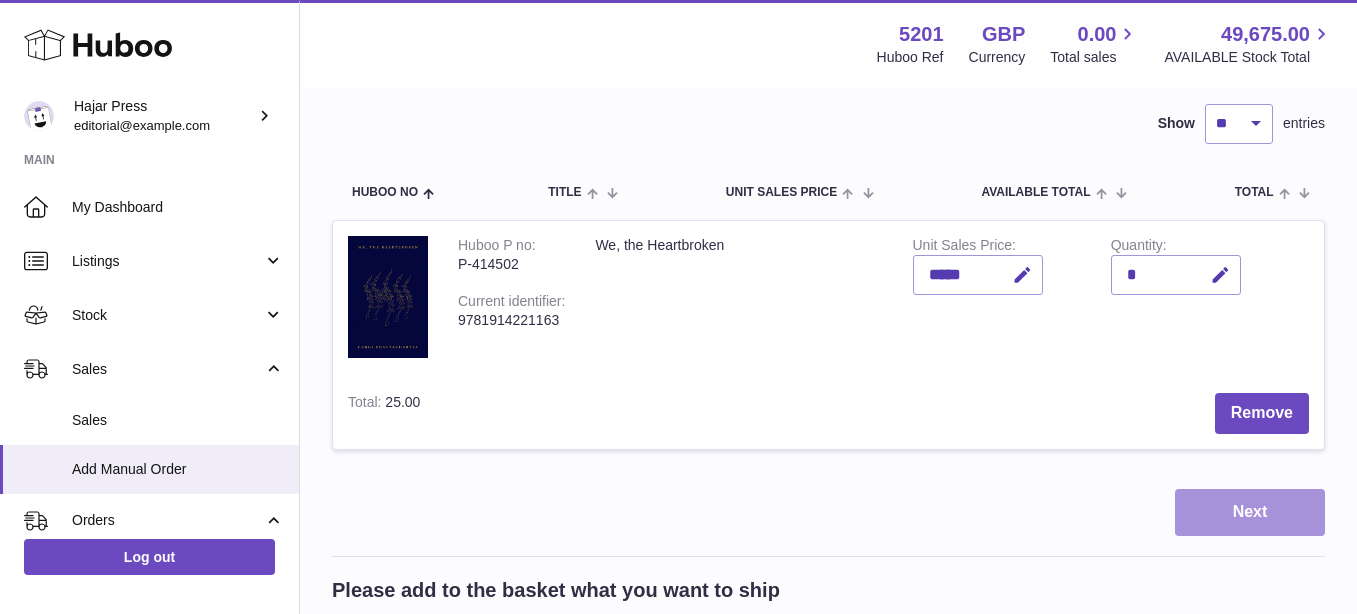 click on "Next" at bounding box center [1250, 512] 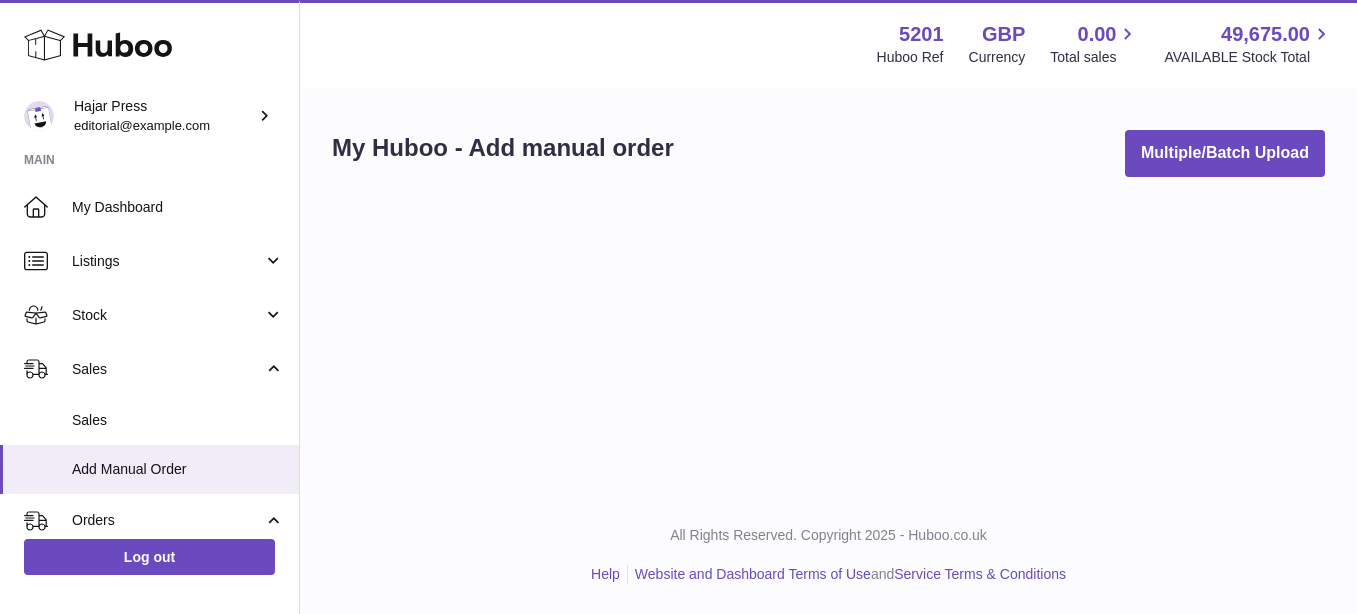 scroll, scrollTop: 0, scrollLeft: 0, axis: both 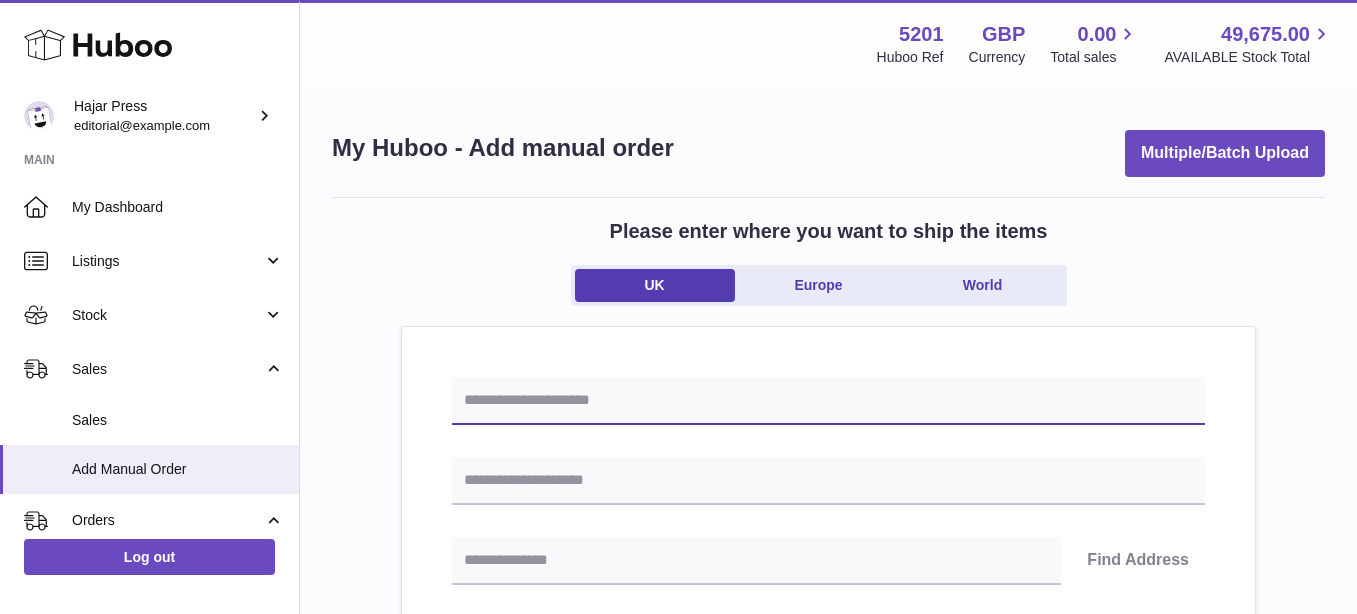 click at bounding box center [828, 401] 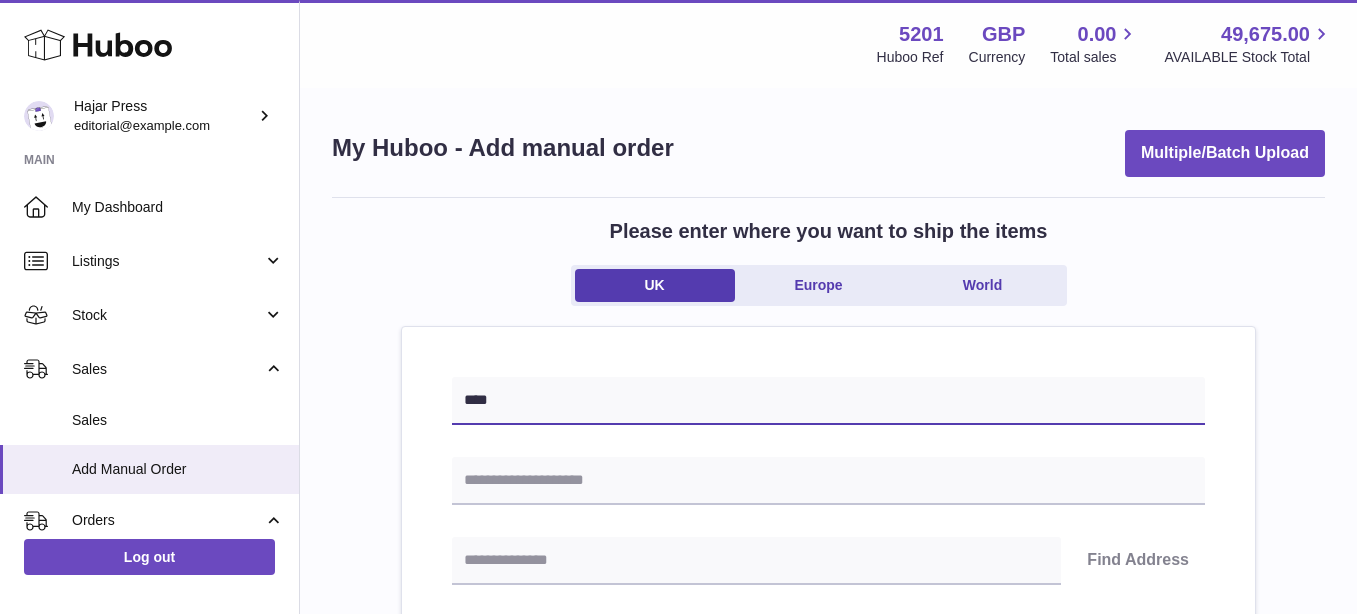 type on "****" 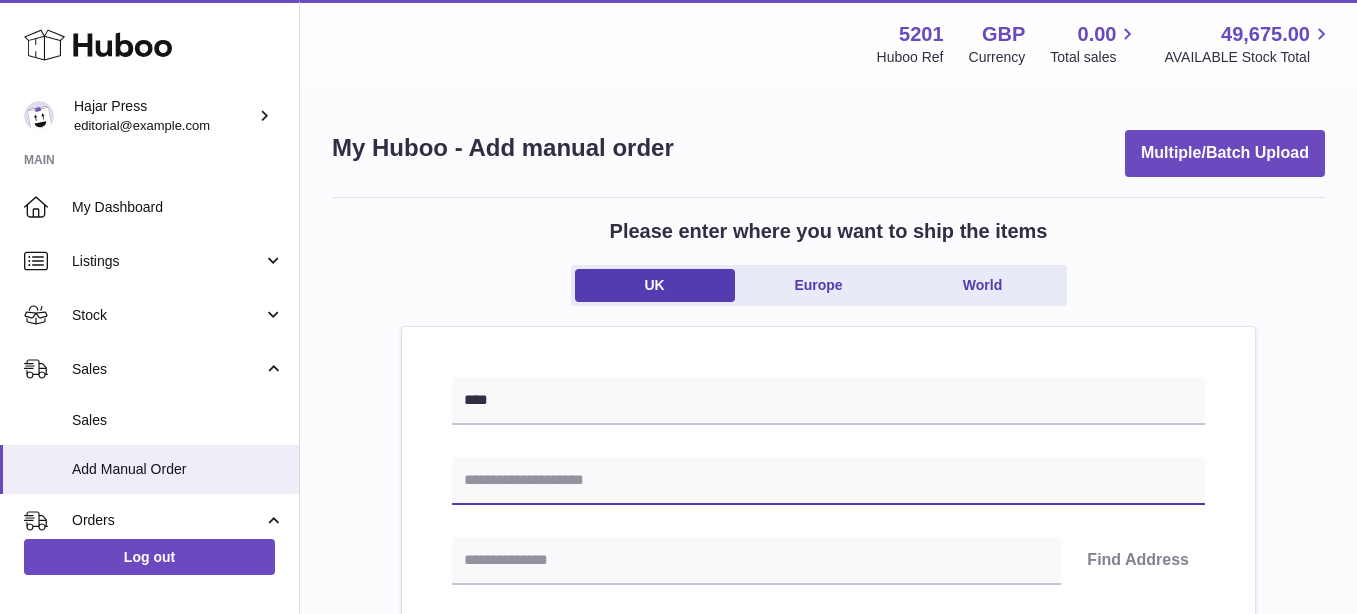 click at bounding box center [828, 481] 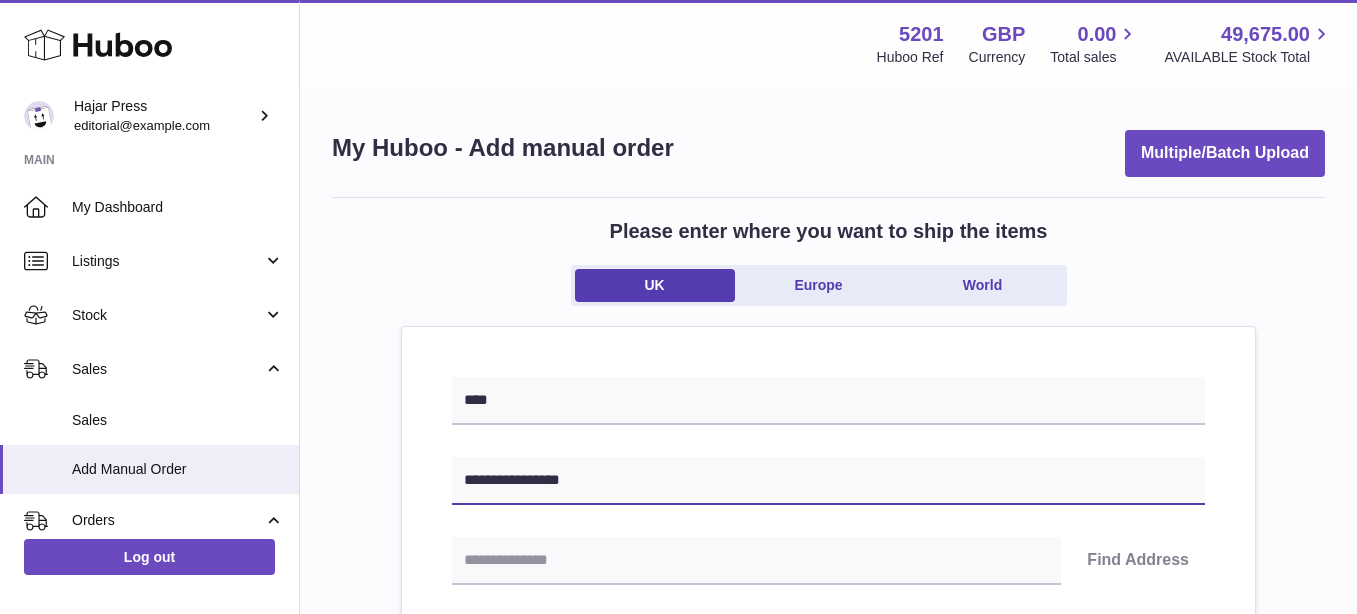 type on "**********" 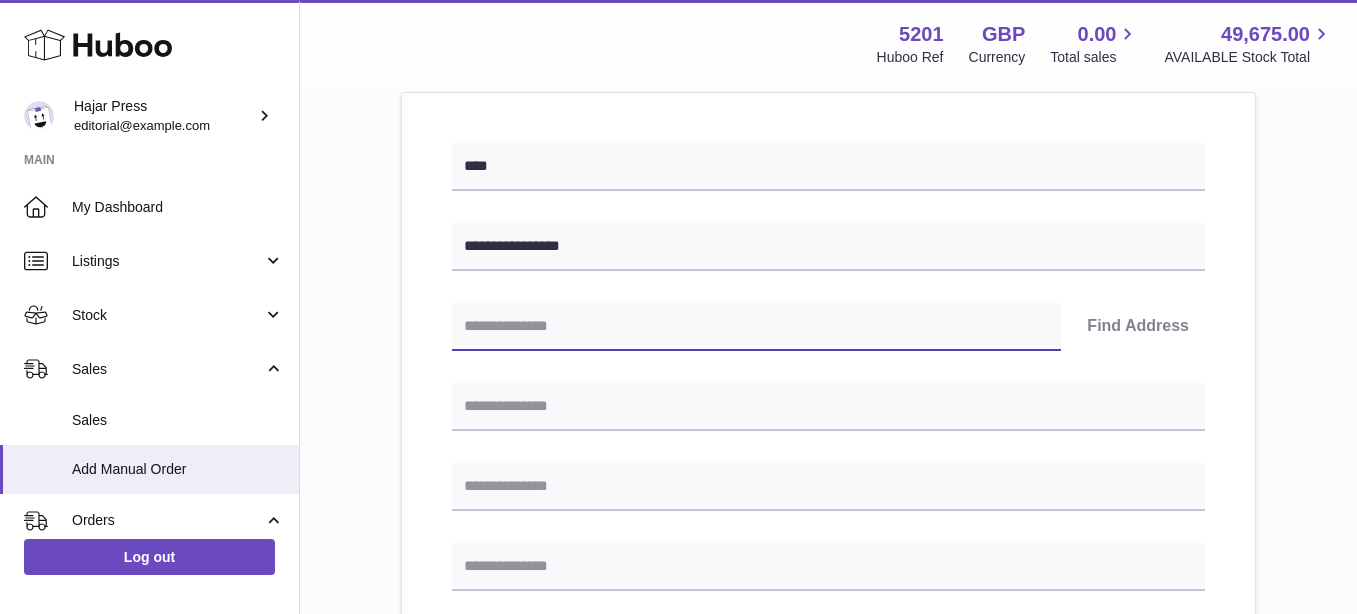 click at bounding box center [756, 327] 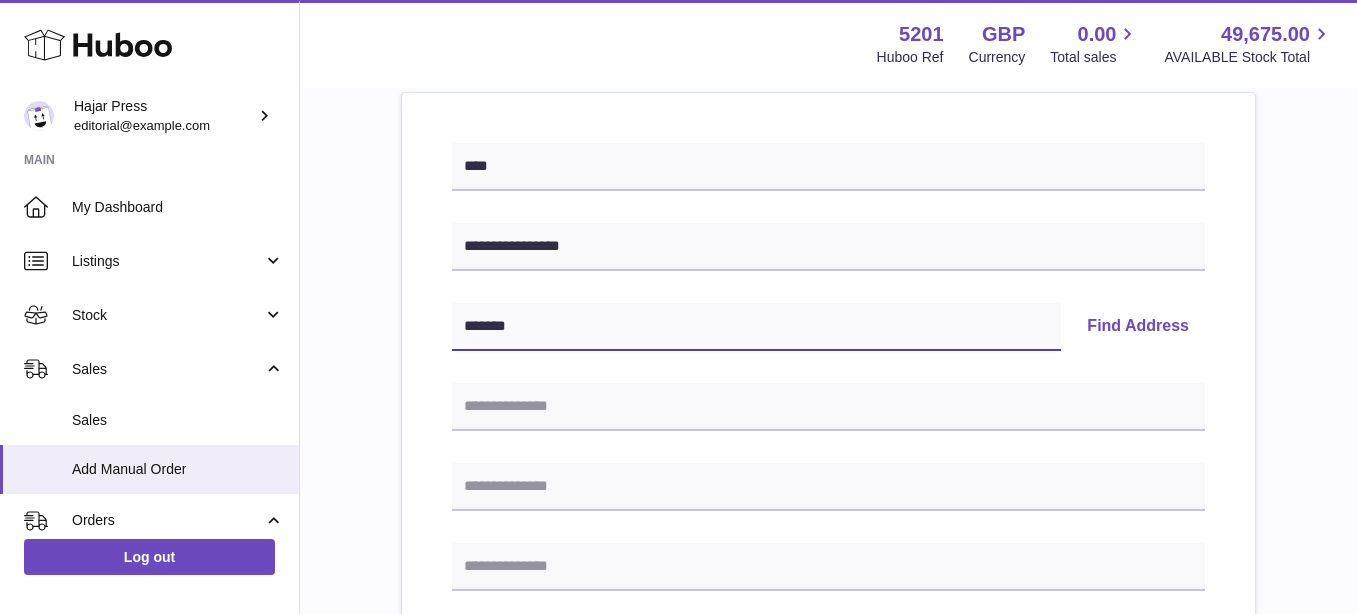 type on "*******" 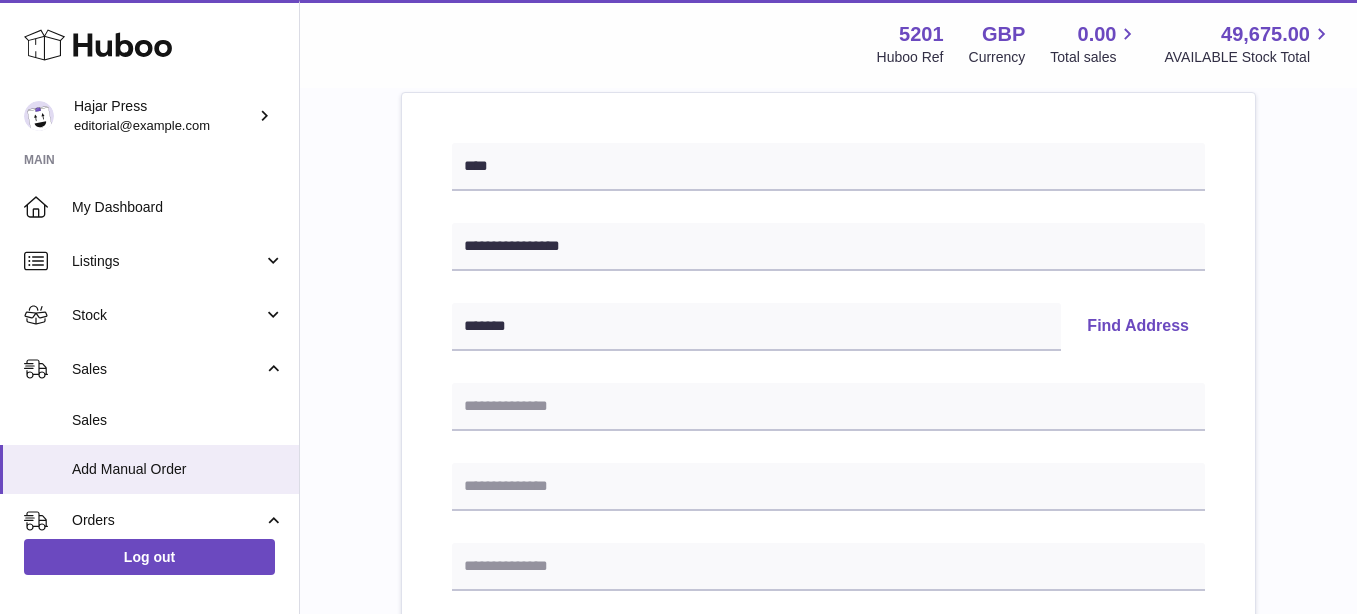 click on "Find Address" at bounding box center (1138, 327) 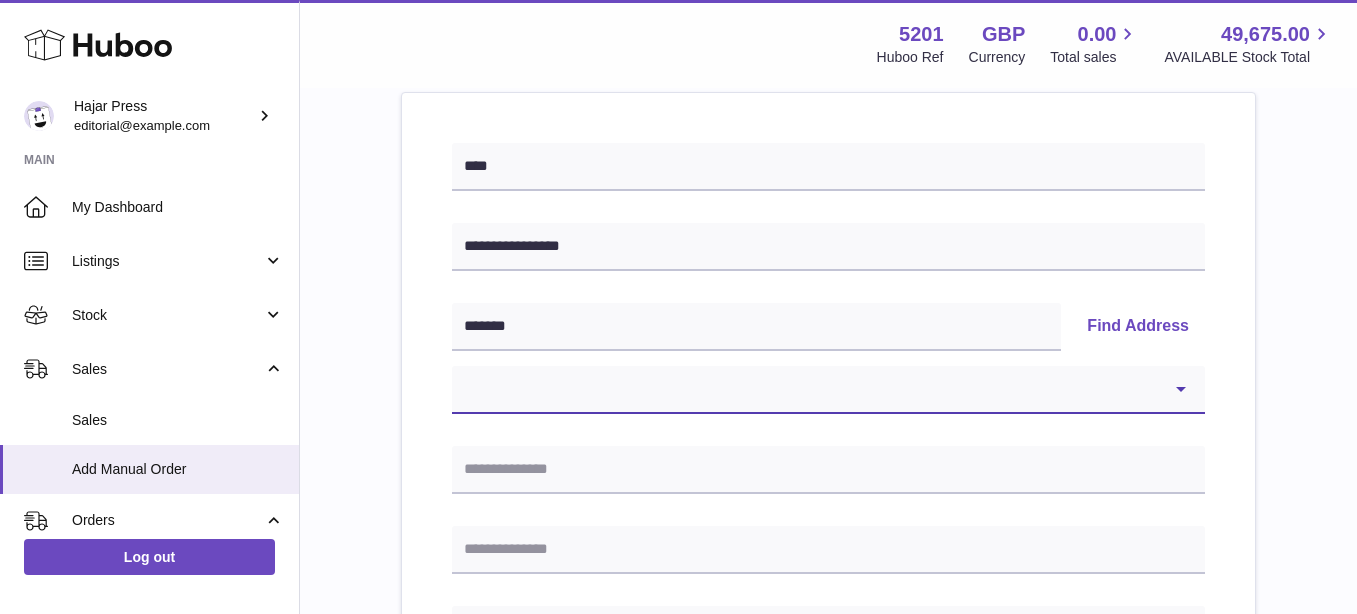 click on "**********" at bounding box center [828, 390] 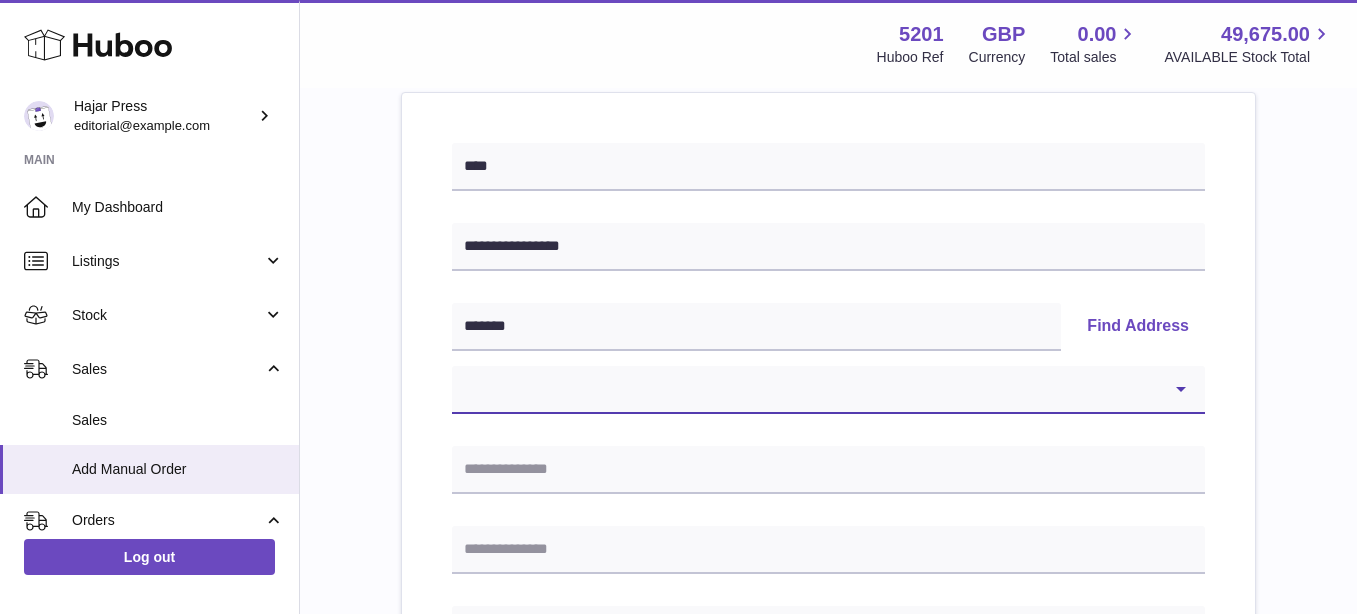 select on "**" 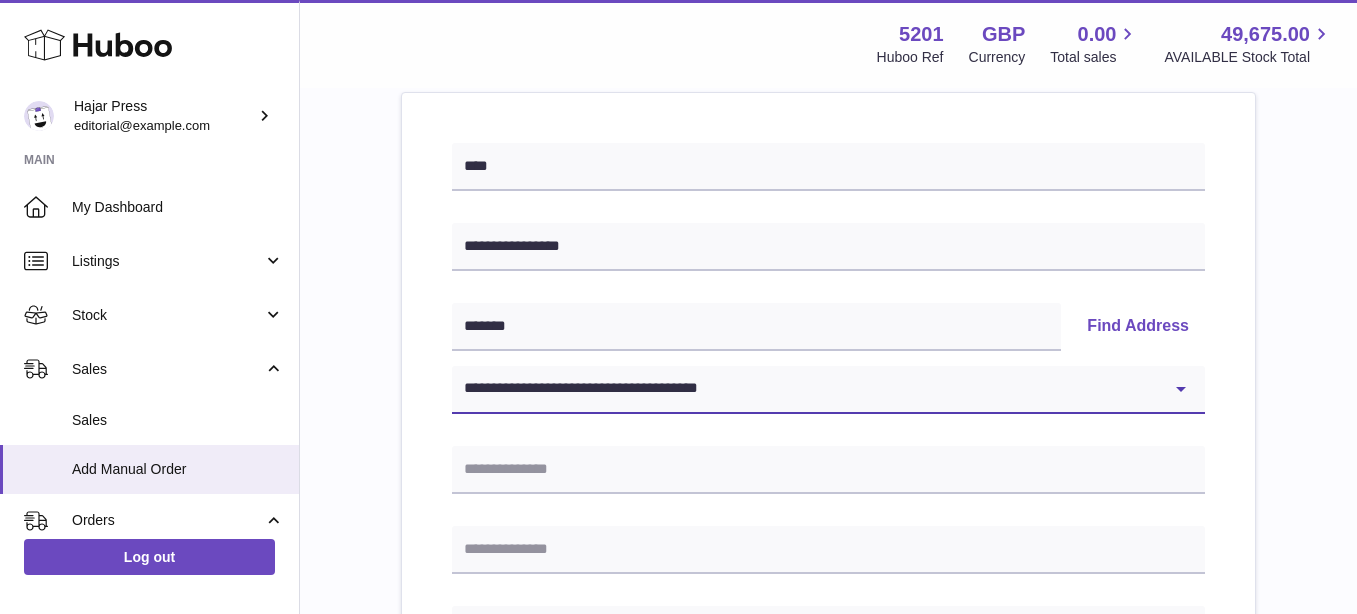 type on "**********" 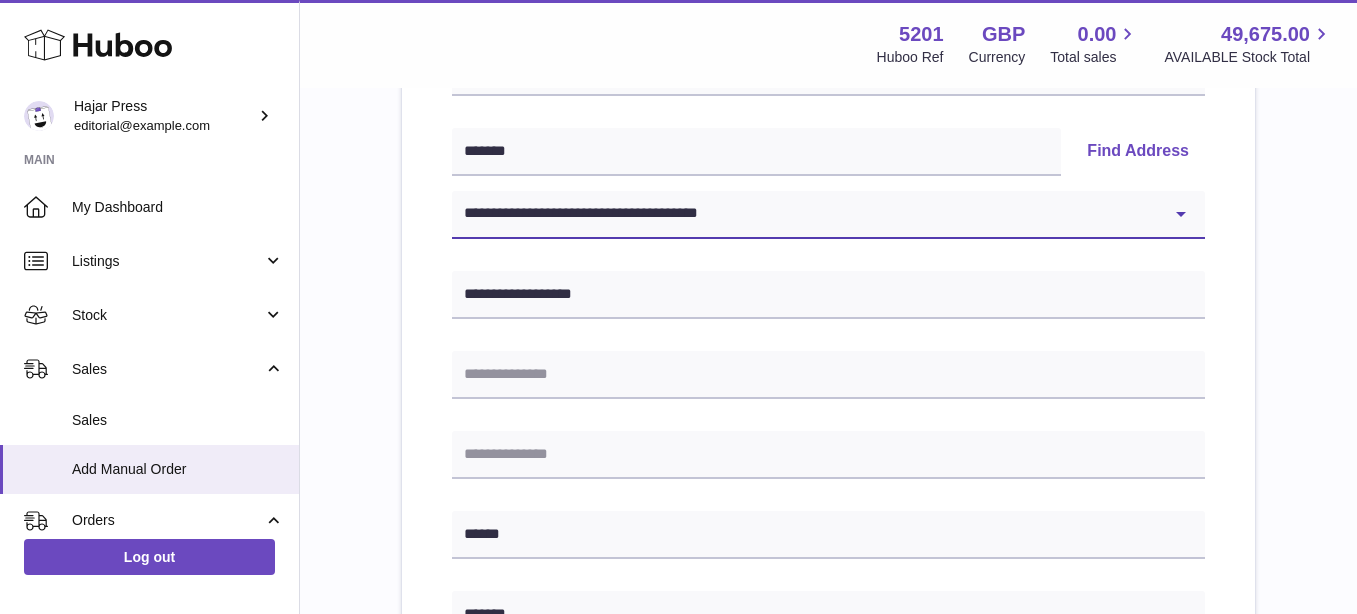 scroll, scrollTop: 467, scrollLeft: 0, axis: vertical 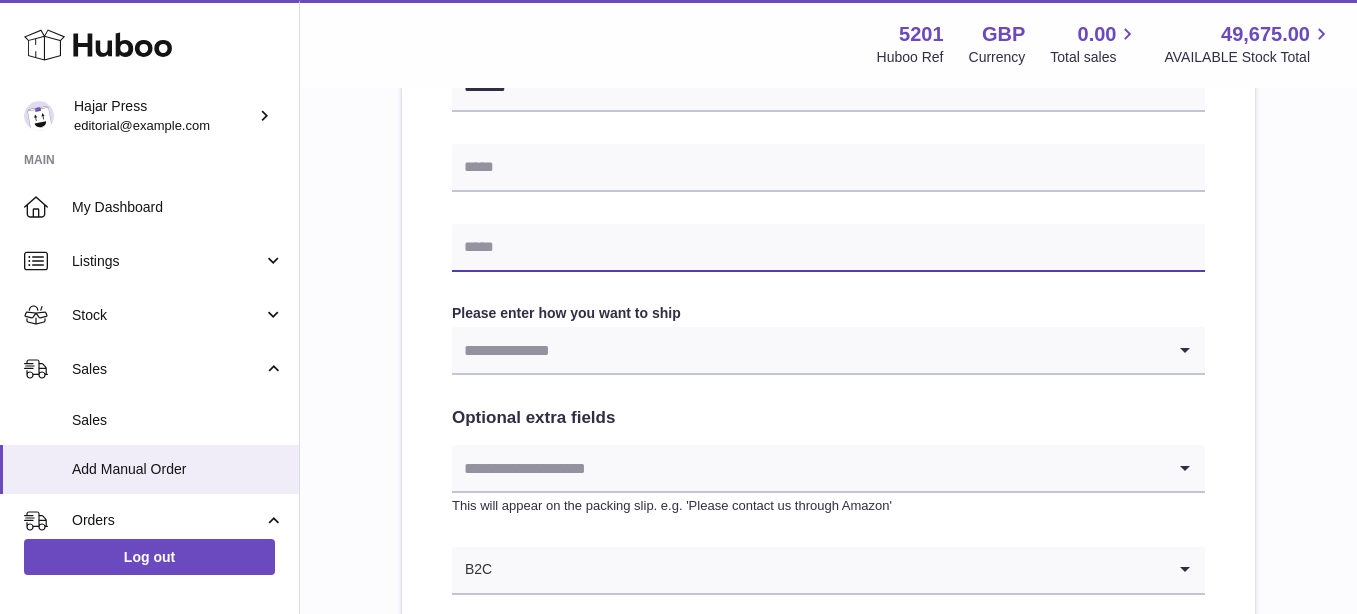 click at bounding box center [828, 248] 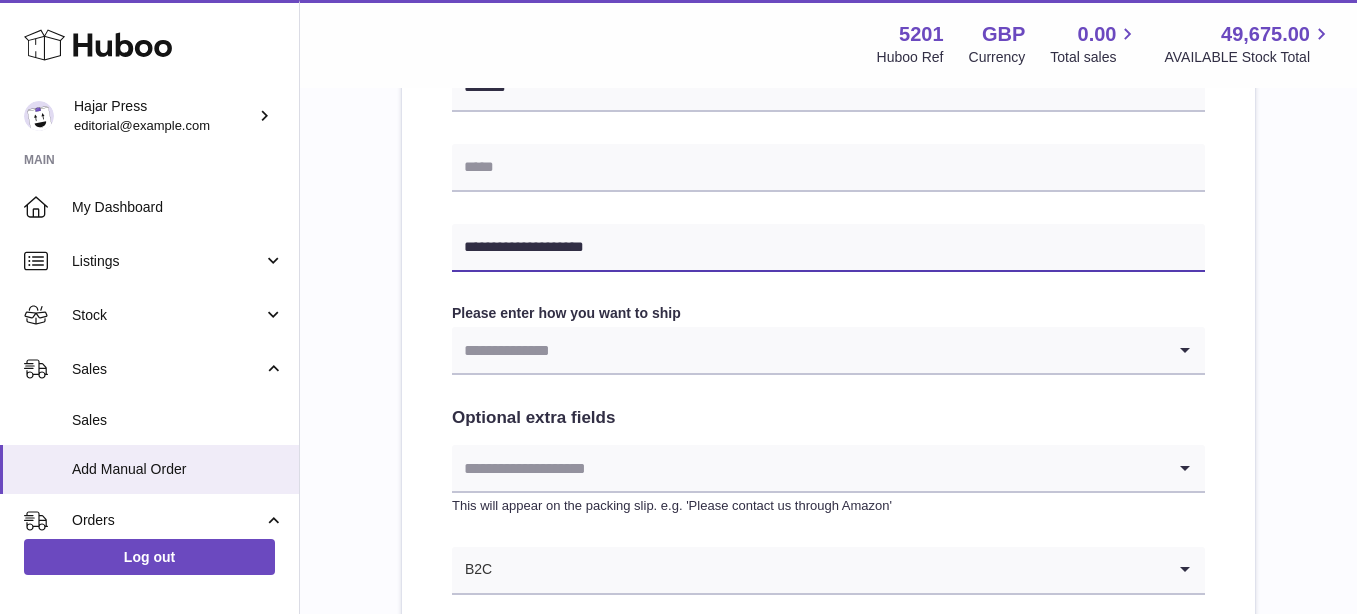 type on "**********" 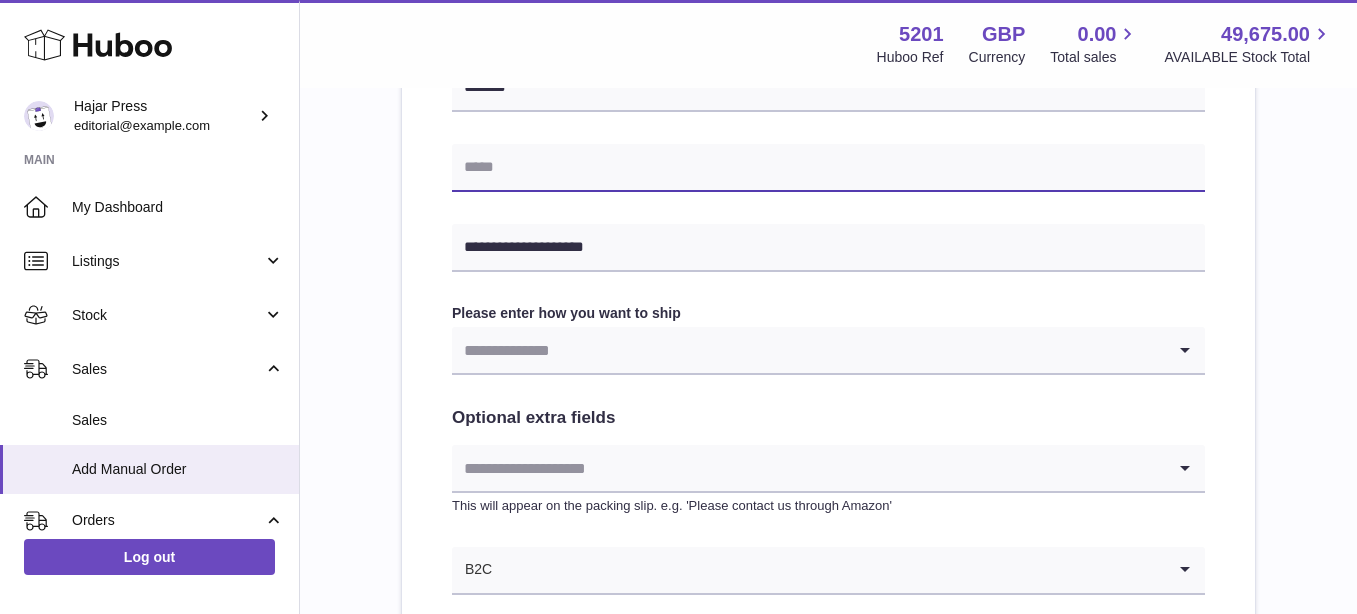 click at bounding box center (828, 168) 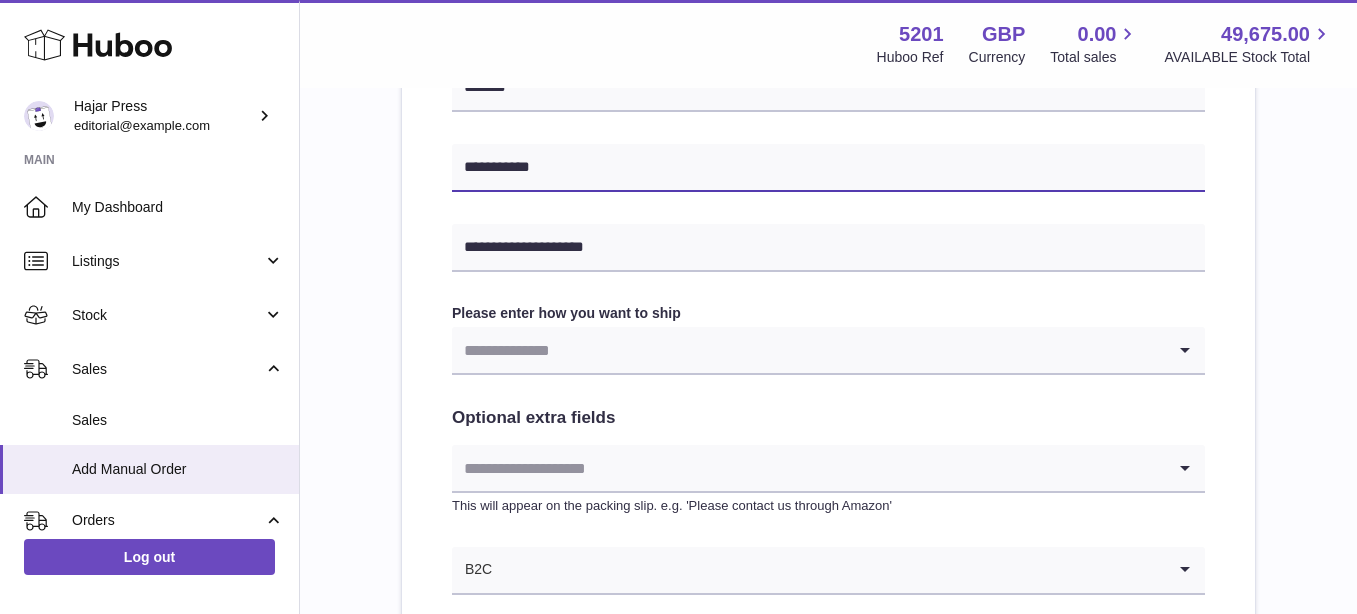 scroll, scrollTop: 1047, scrollLeft: 0, axis: vertical 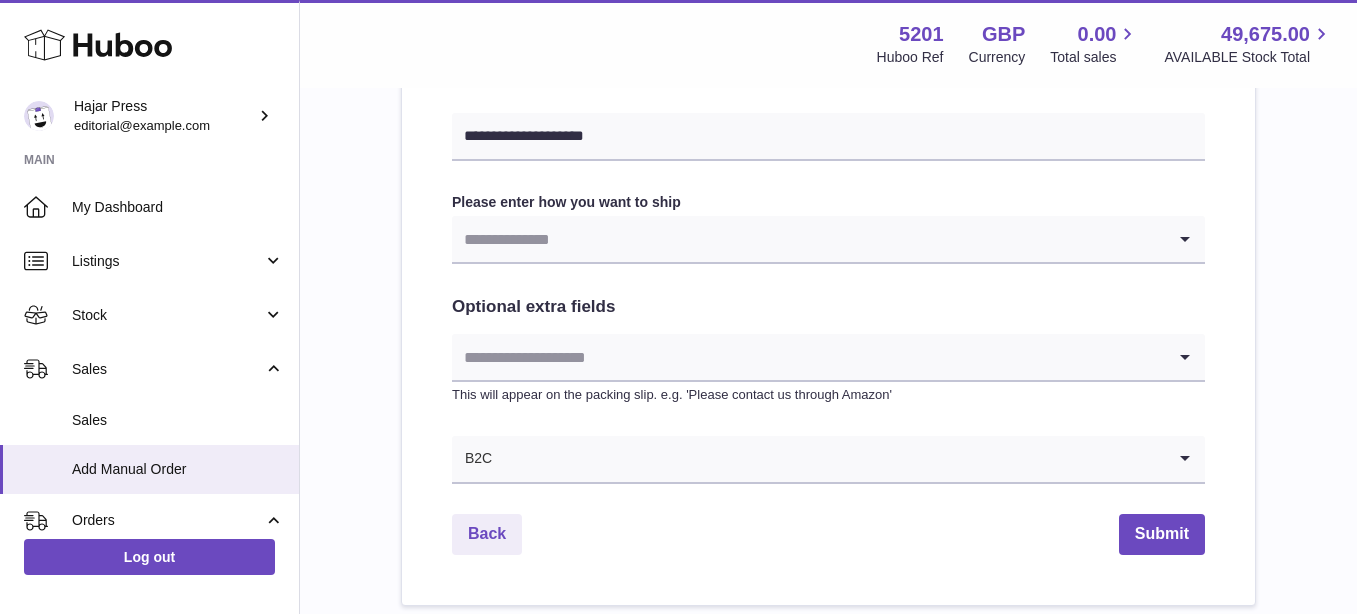 type on "**********" 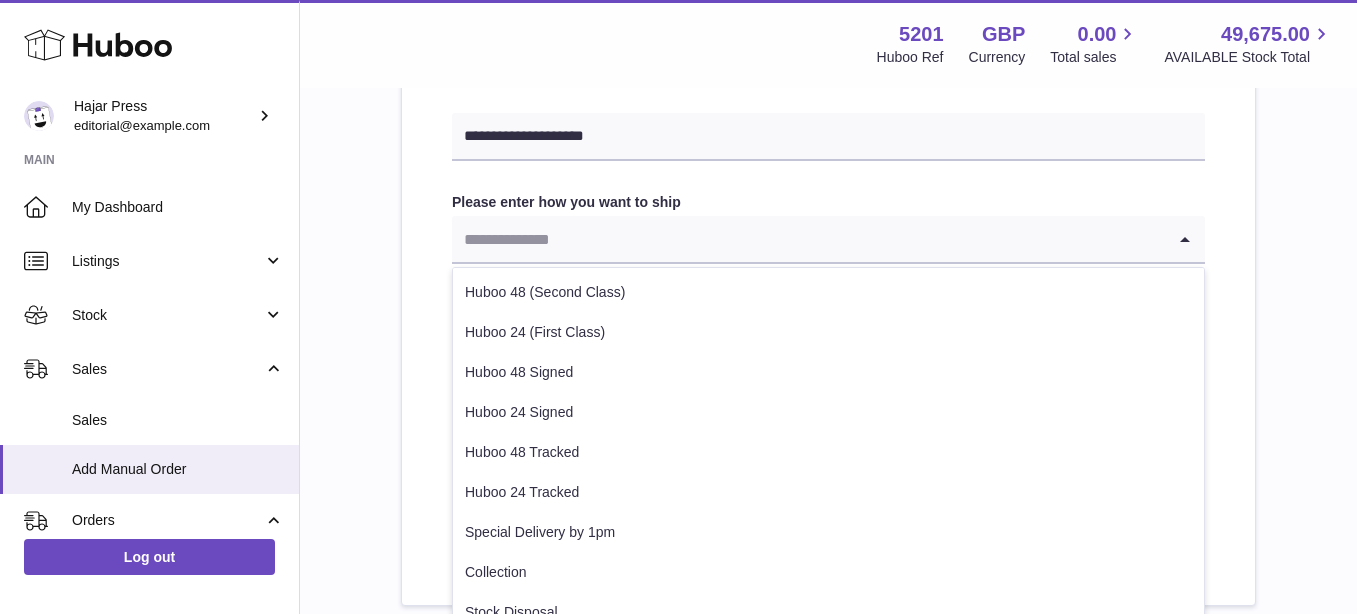 click at bounding box center (808, 239) 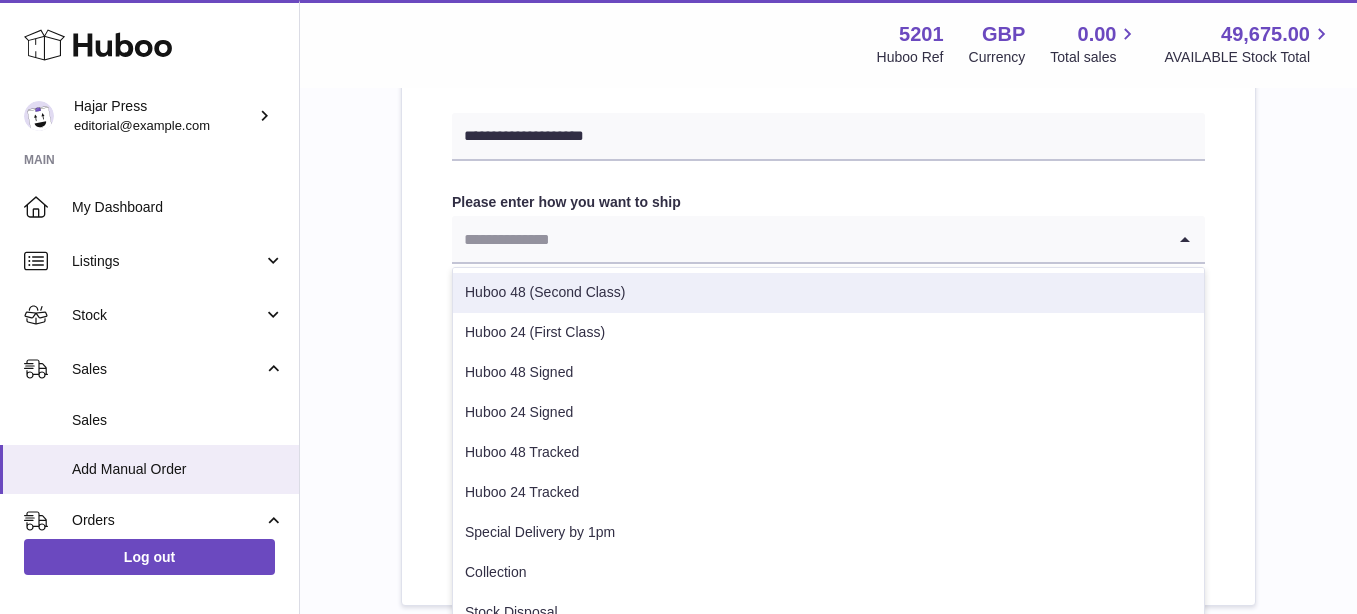 click on "Huboo 48 (Second Class)" at bounding box center (828, 293) 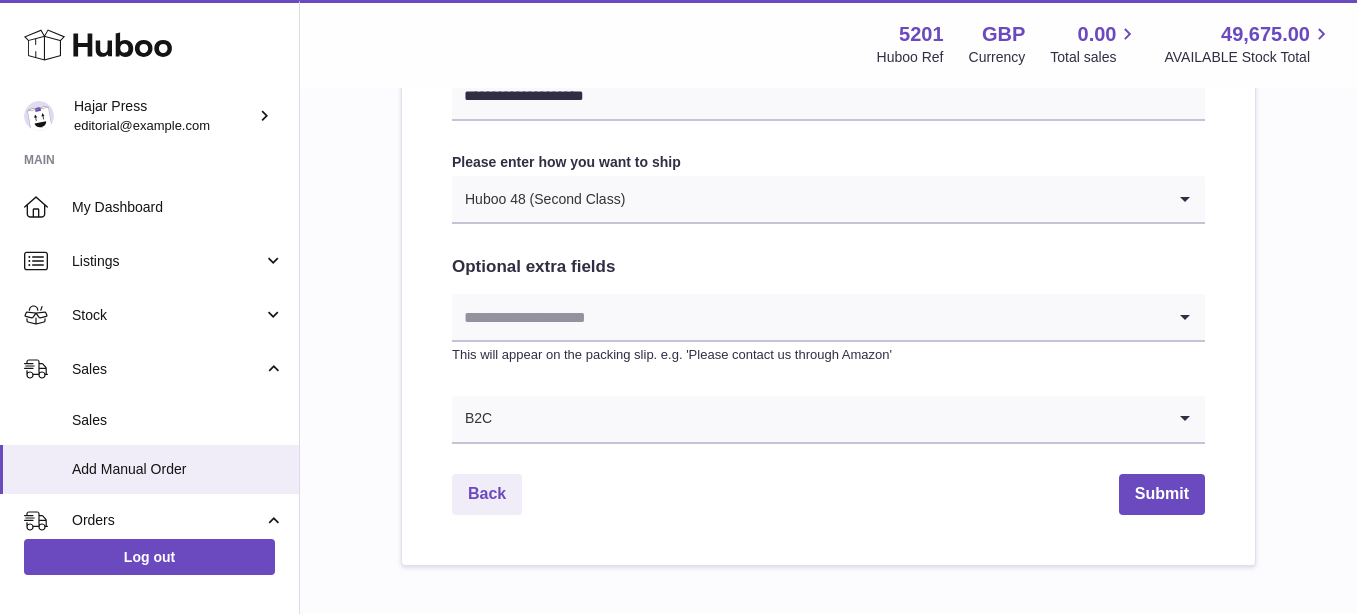 scroll, scrollTop: 1196, scrollLeft: 0, axis: vertical 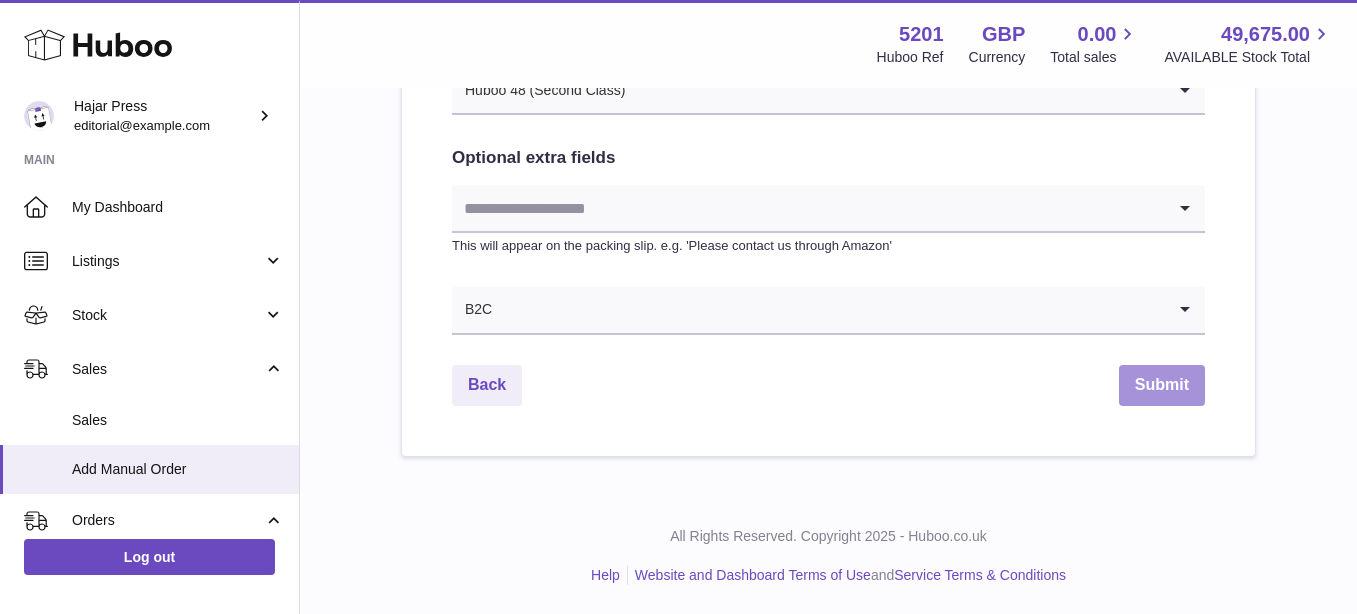 click on "Submit" at bounding box center (1162, 385) 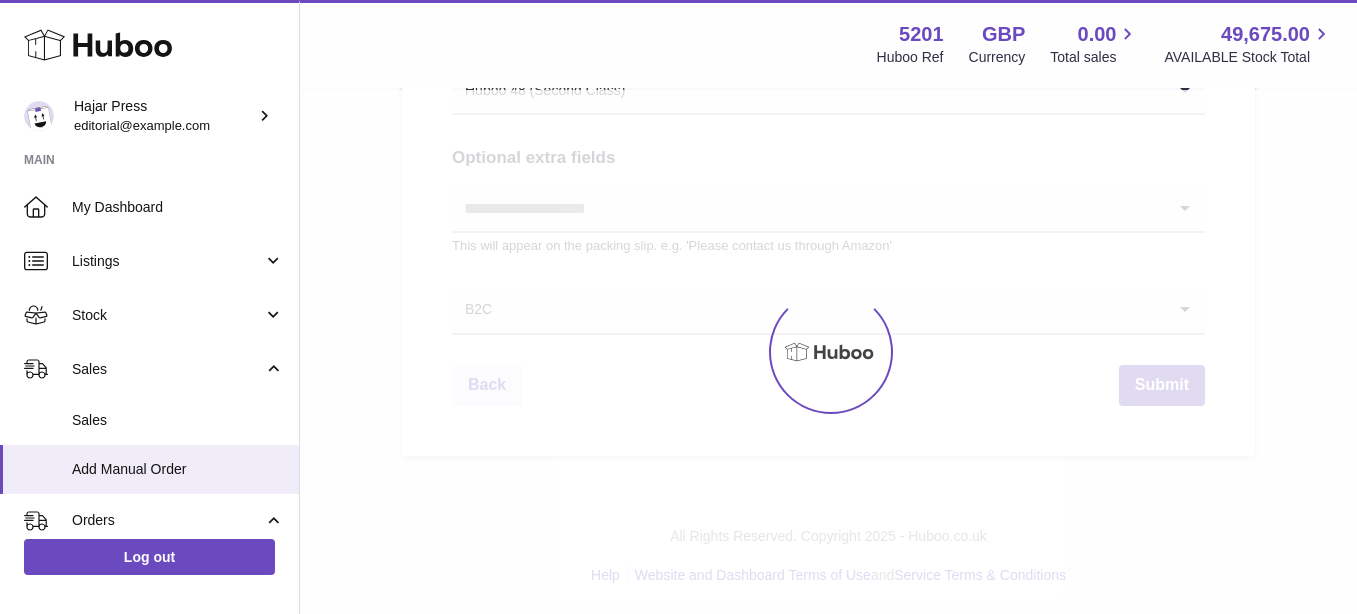 scroll, scrollTop: 0, scrollLeft: 0, axis: both 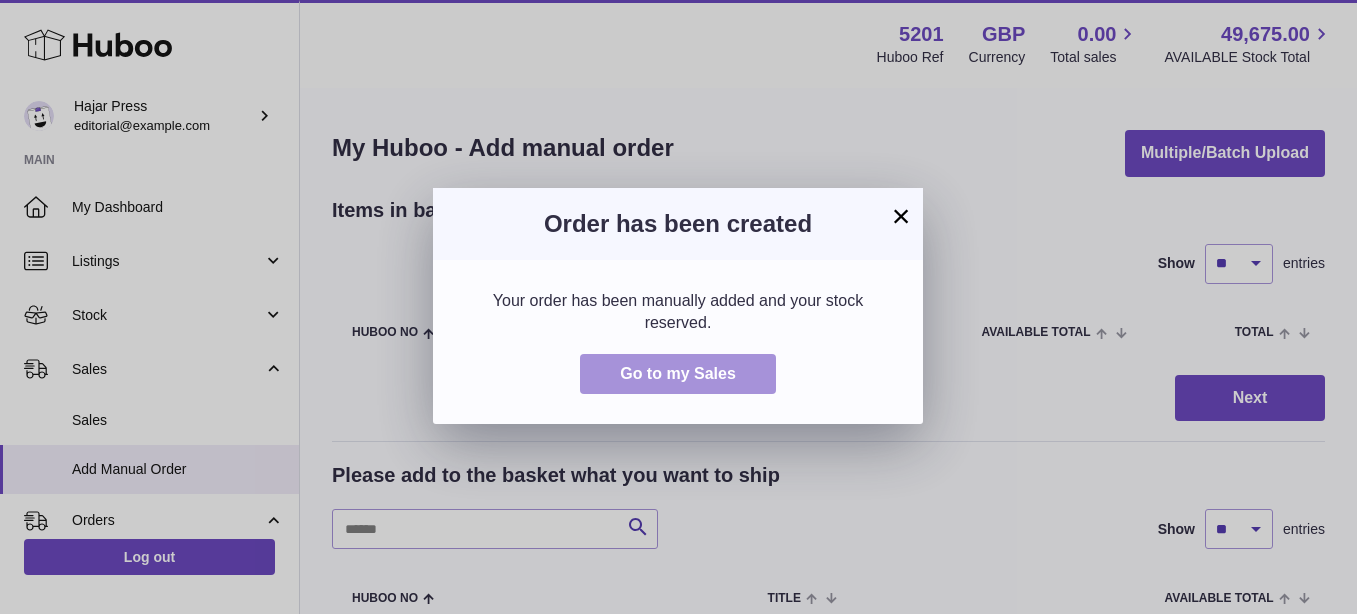 click on "Go to my Sales" at bounding box center (678, 373) 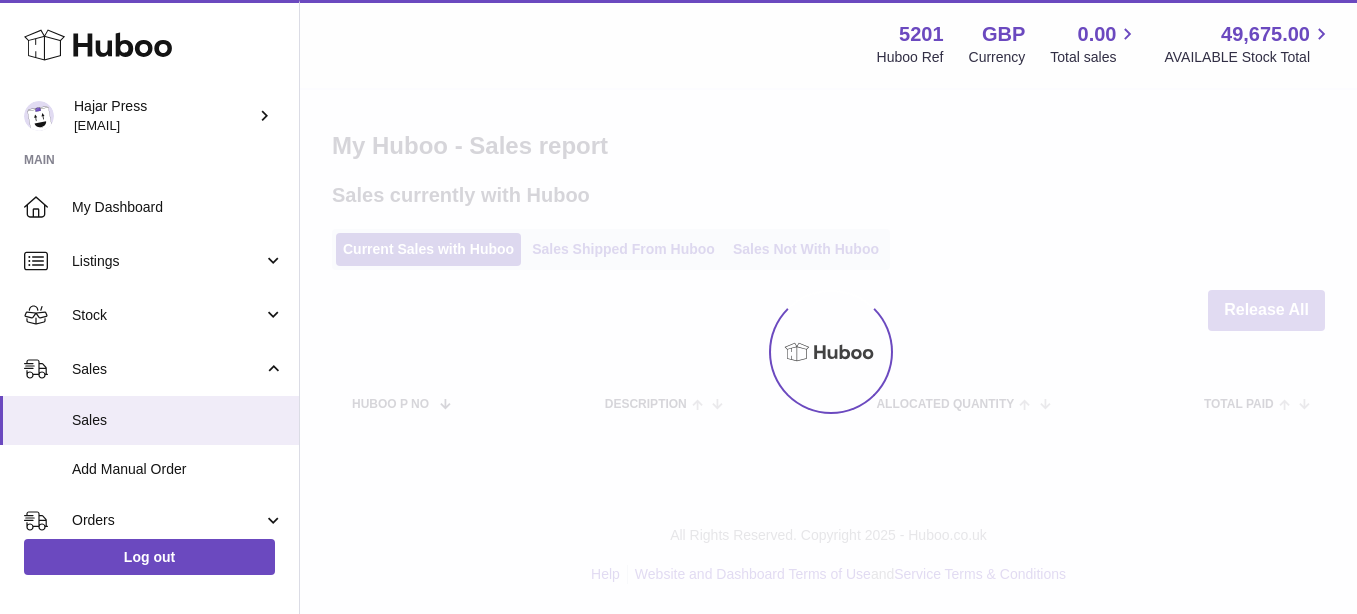 scroll, scrollTop: 0, scrollLeft: 0, axis: both 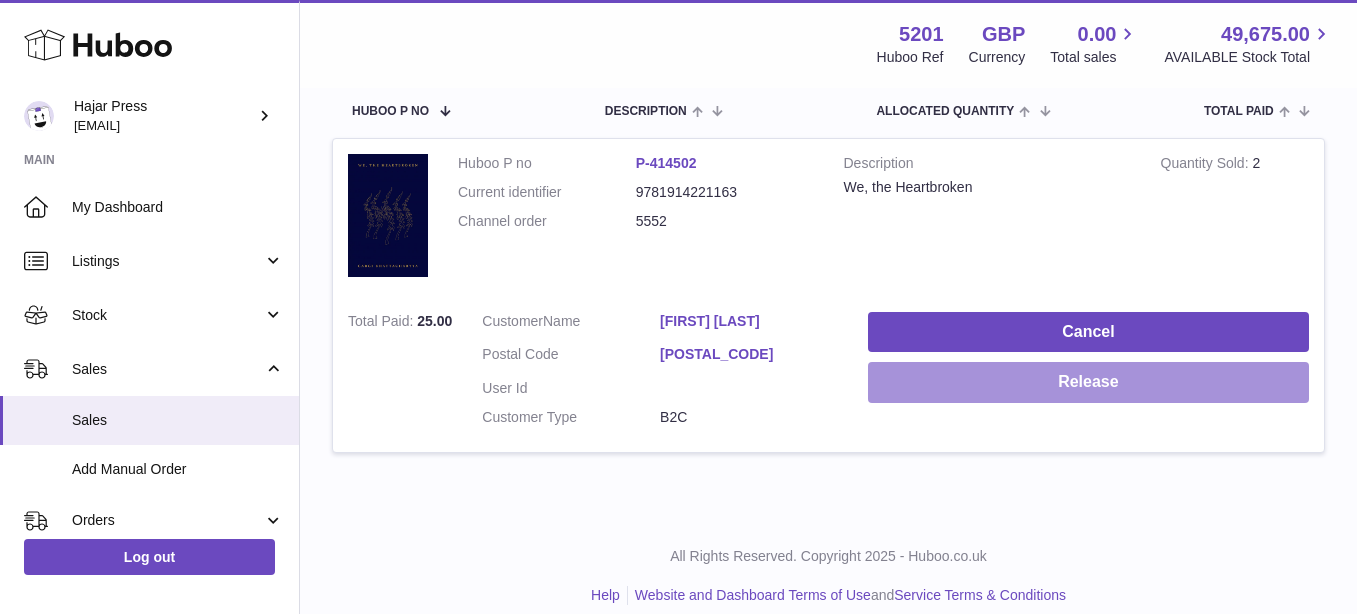 click on "Release" at bounding box center (1088, 382) 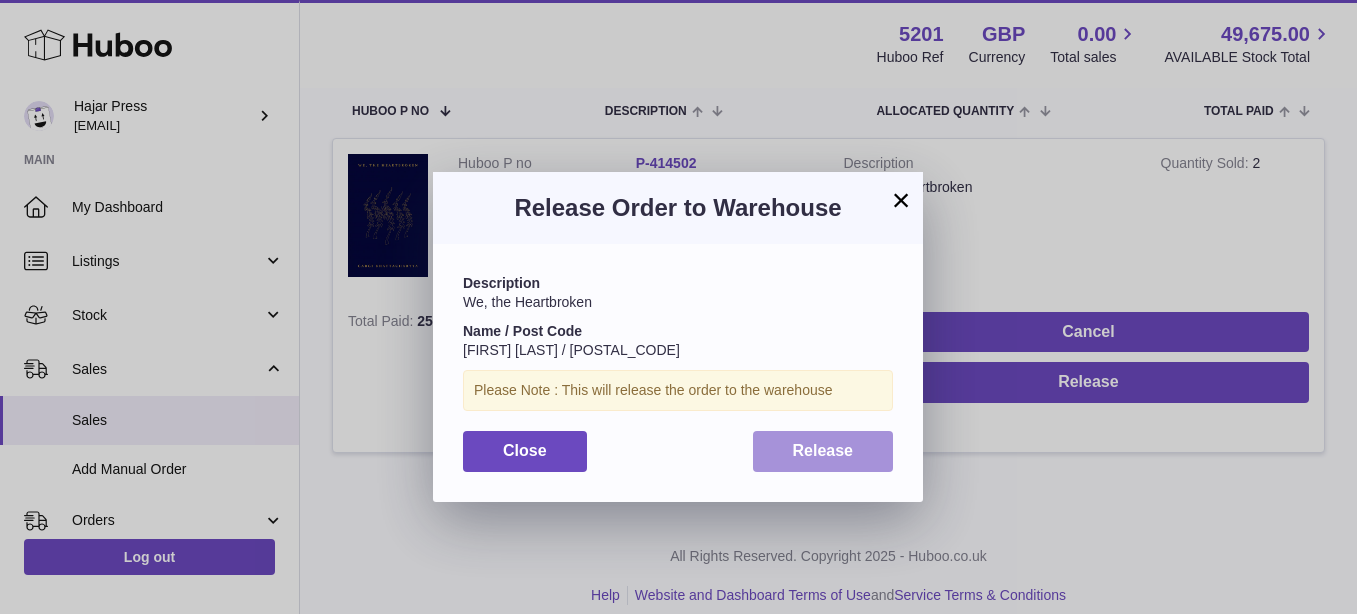 click on "Release" at bounding box center (823, 451) 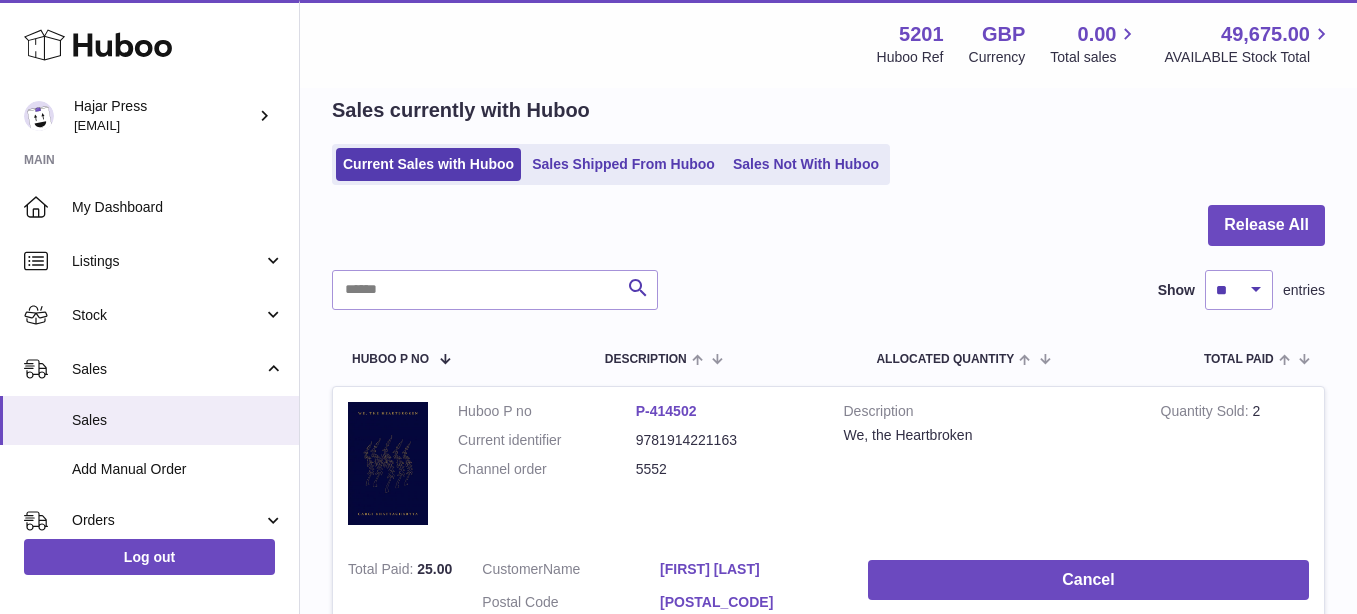 scroll, scrollTop: 55, scrollLeft: 0, axis: vertical 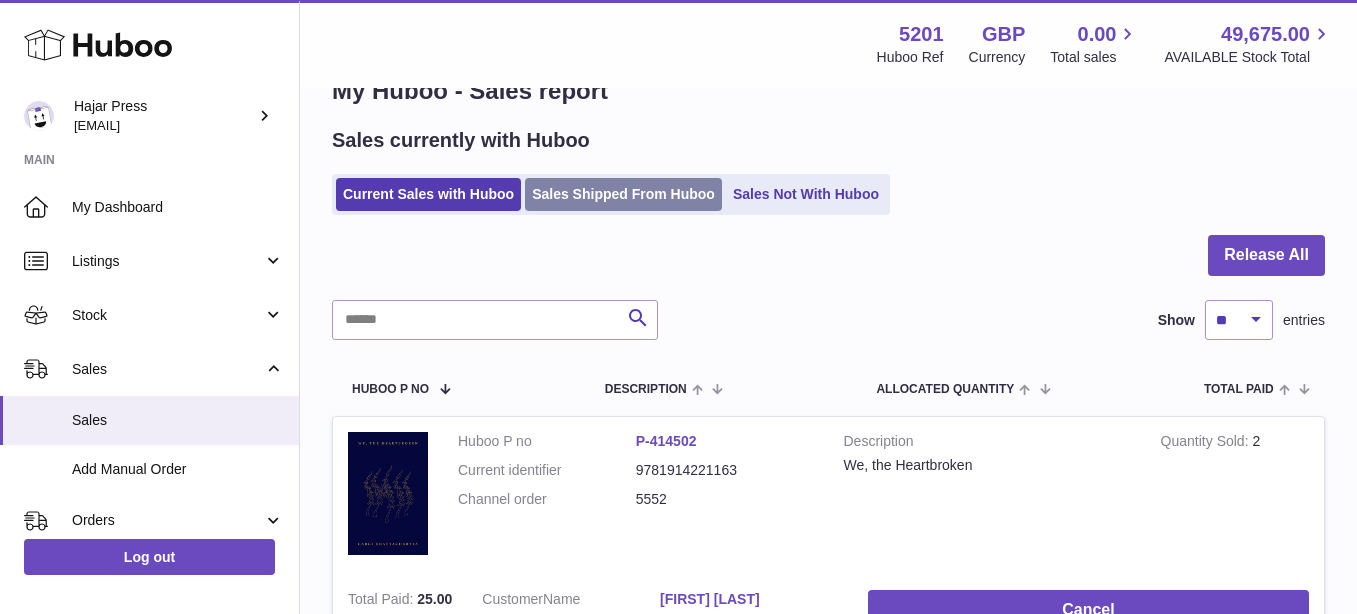 click on "Sales Shipped From Huboo" at bounding box center (623, 194) 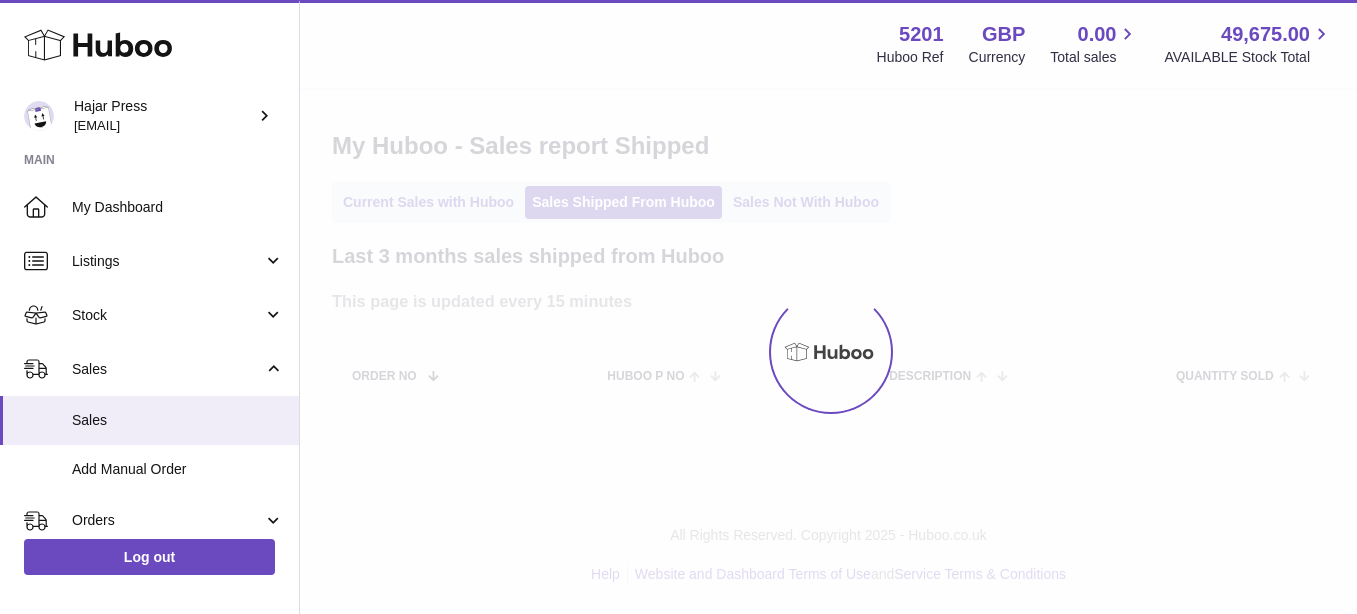scroll, scrollTop: 0, scrollLeft: 0, axis: both 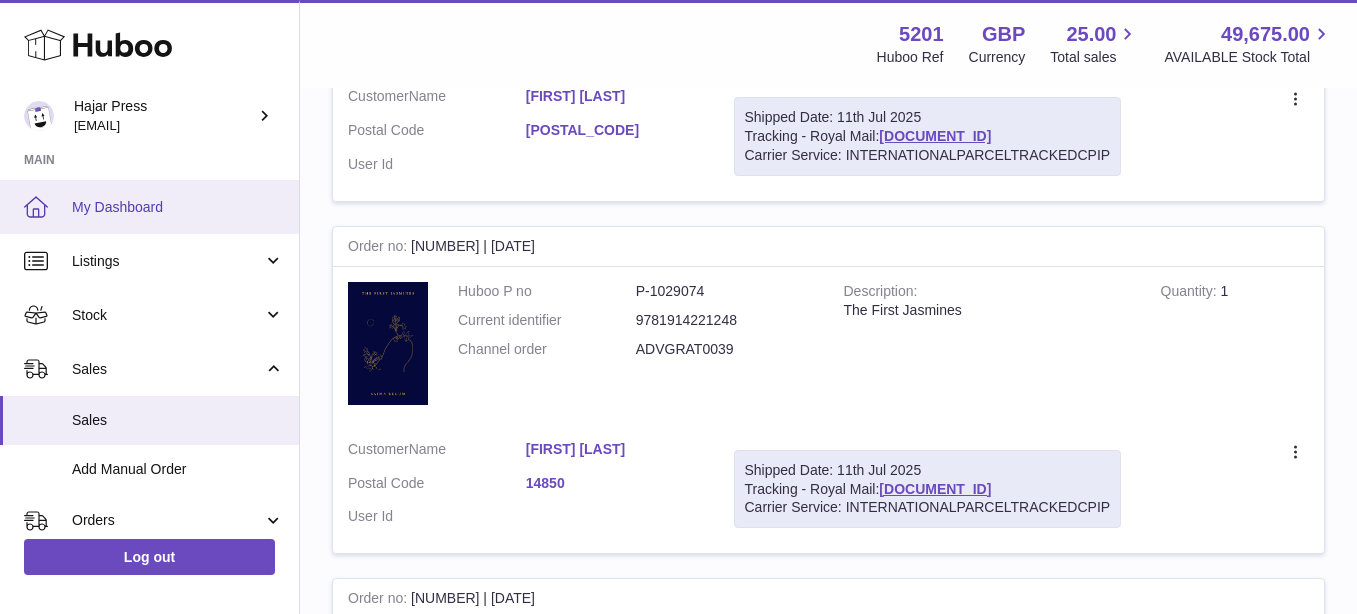 click on "My Dashboard" at bounding box center [149, 207] 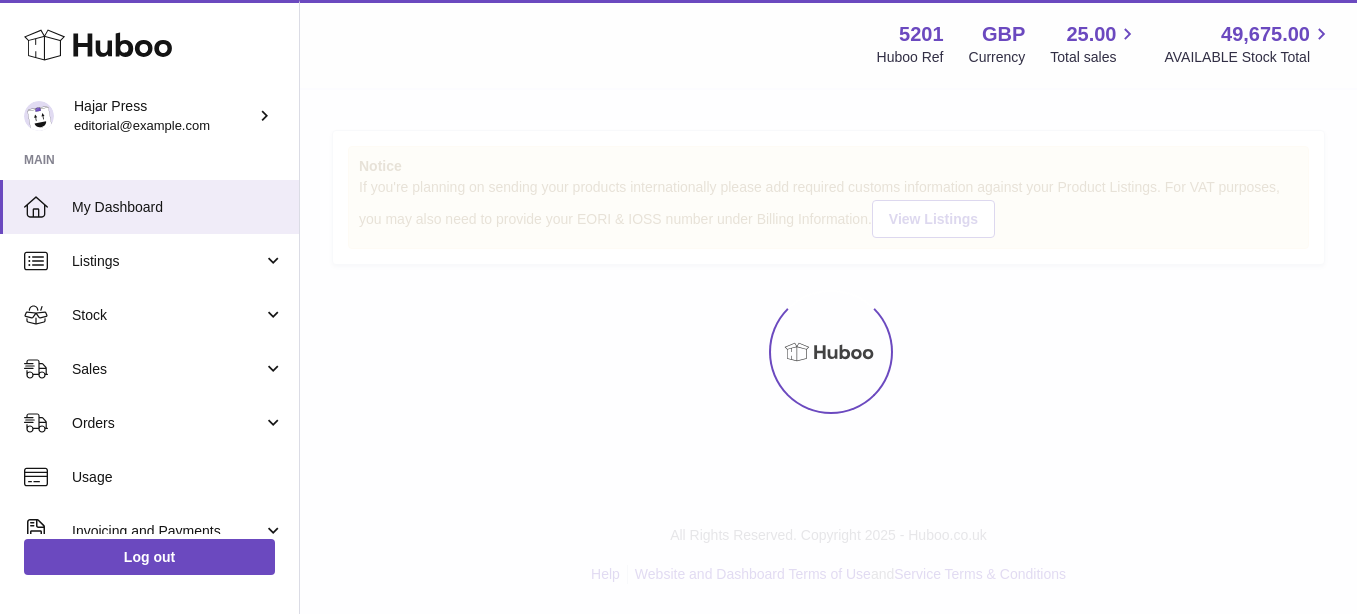 scroll, scrollTop: 0, scrollLeft: 0, axis: both 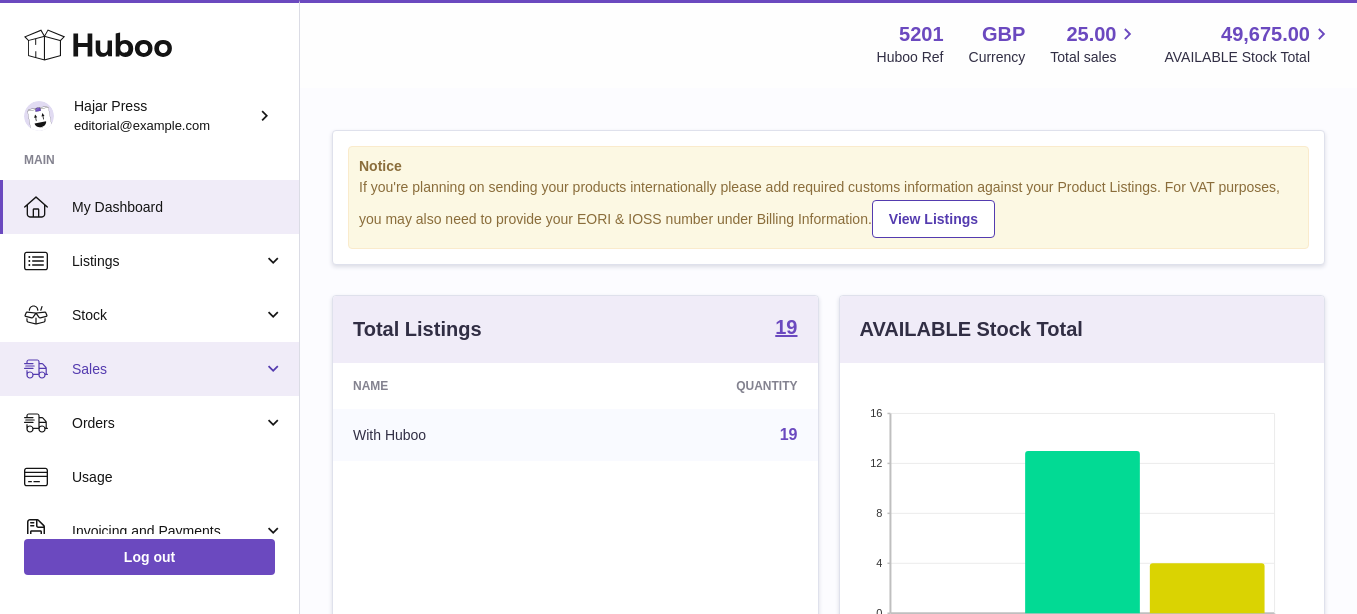 click on "Sales" at bounding box center (149, 369) 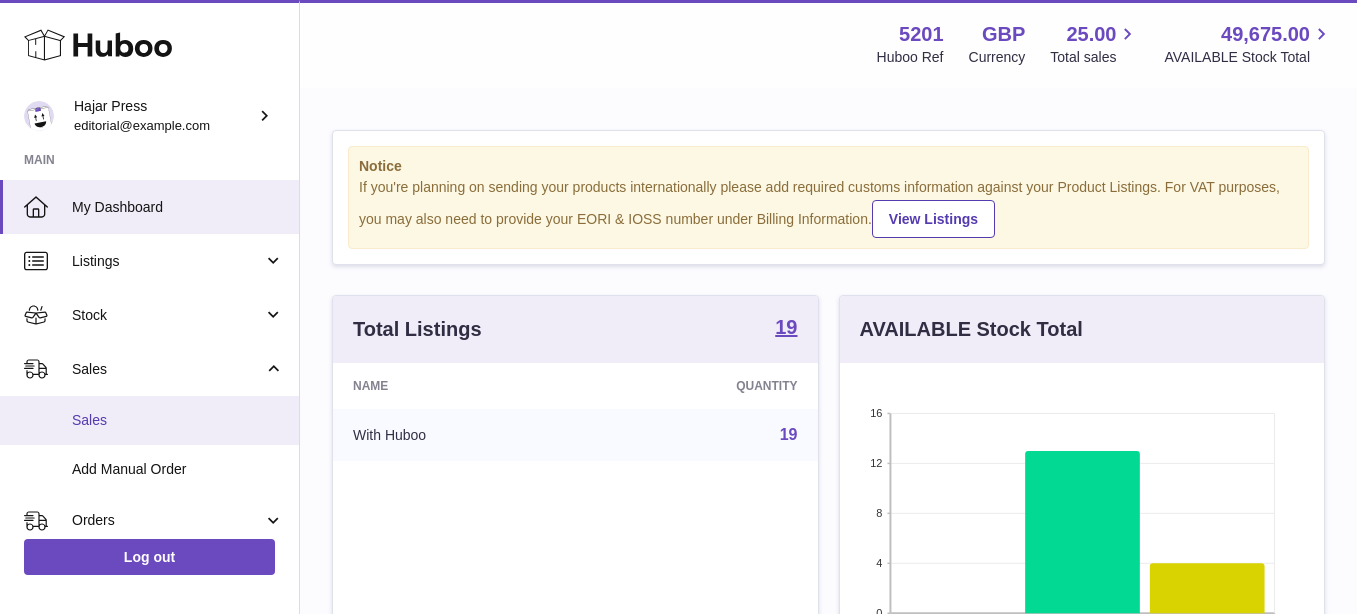click on "Sales" at bounding box center [178, 420] 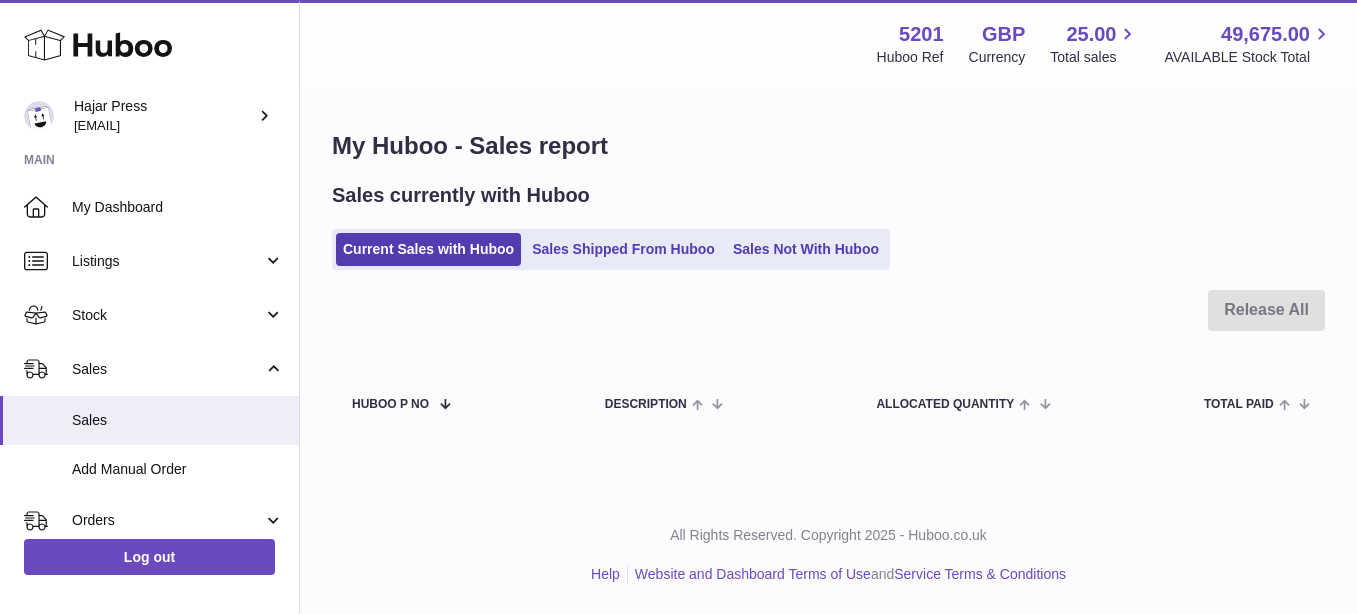scroll, scrollTop: 0, scrollLeft: 0, axis: both 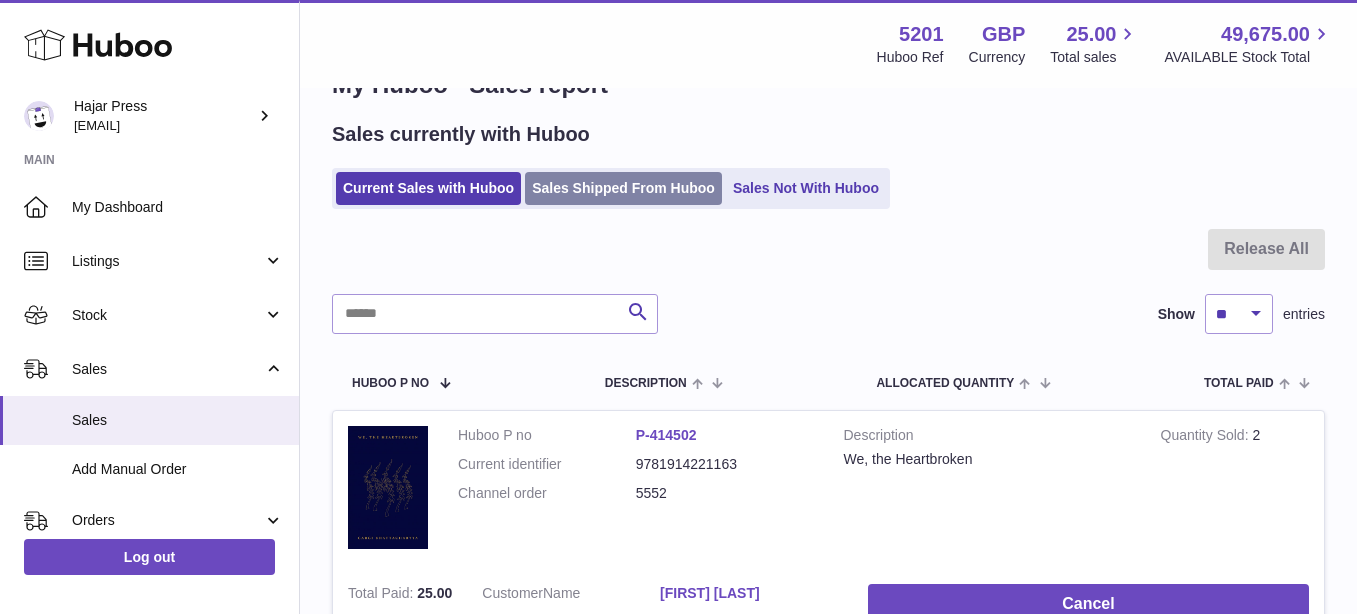 click on "Sales Shipped From Huboo" at bounding box center [623, 188] 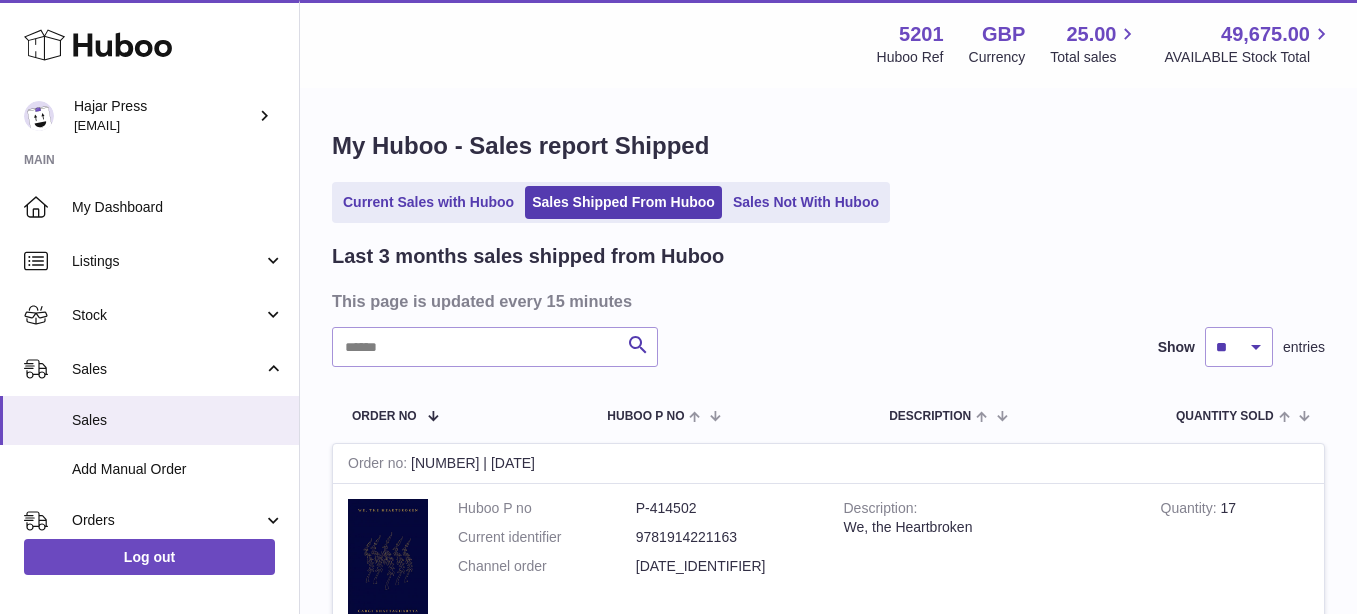 scroll, scrollTop: 0, scrollLeft: 0, axis: both 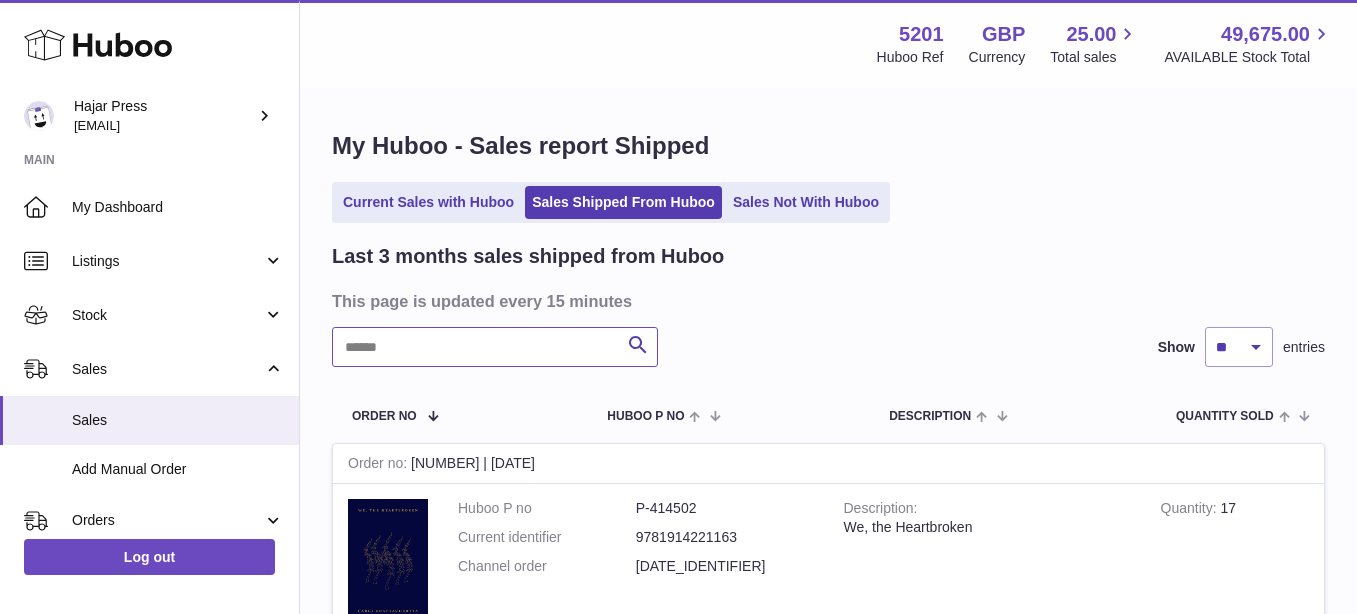 click at bounding box center [495, 347] 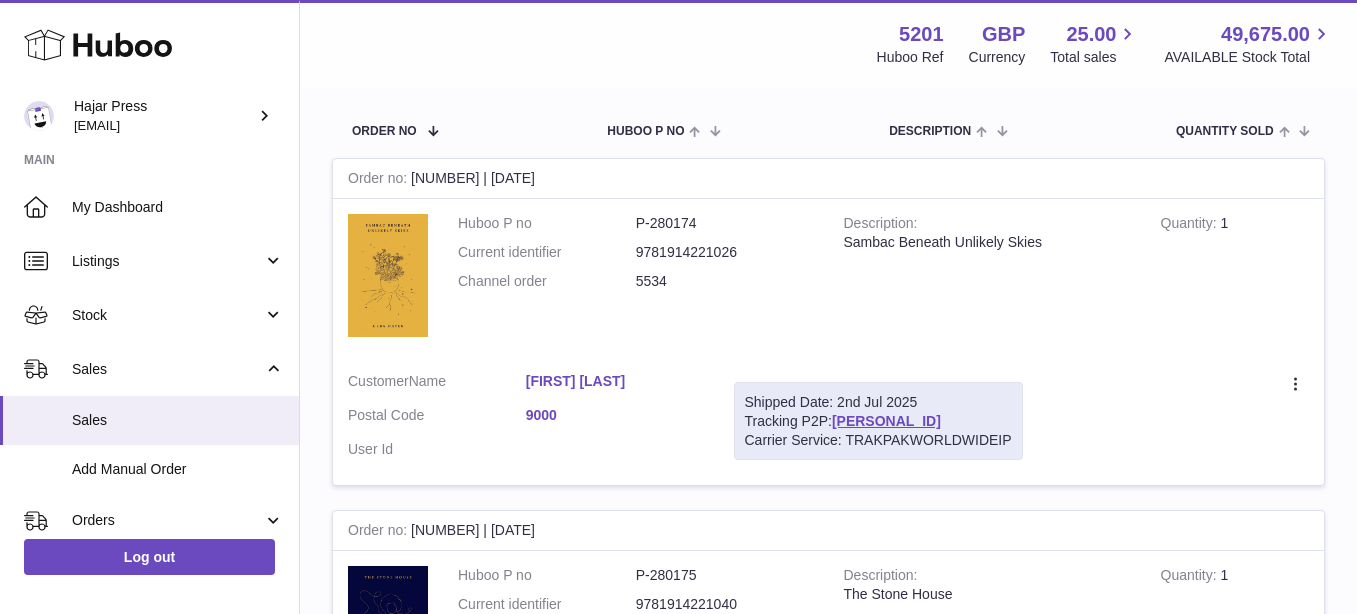 scroll, scrollTop: 312, scrollLeft: 0, axis: vertical 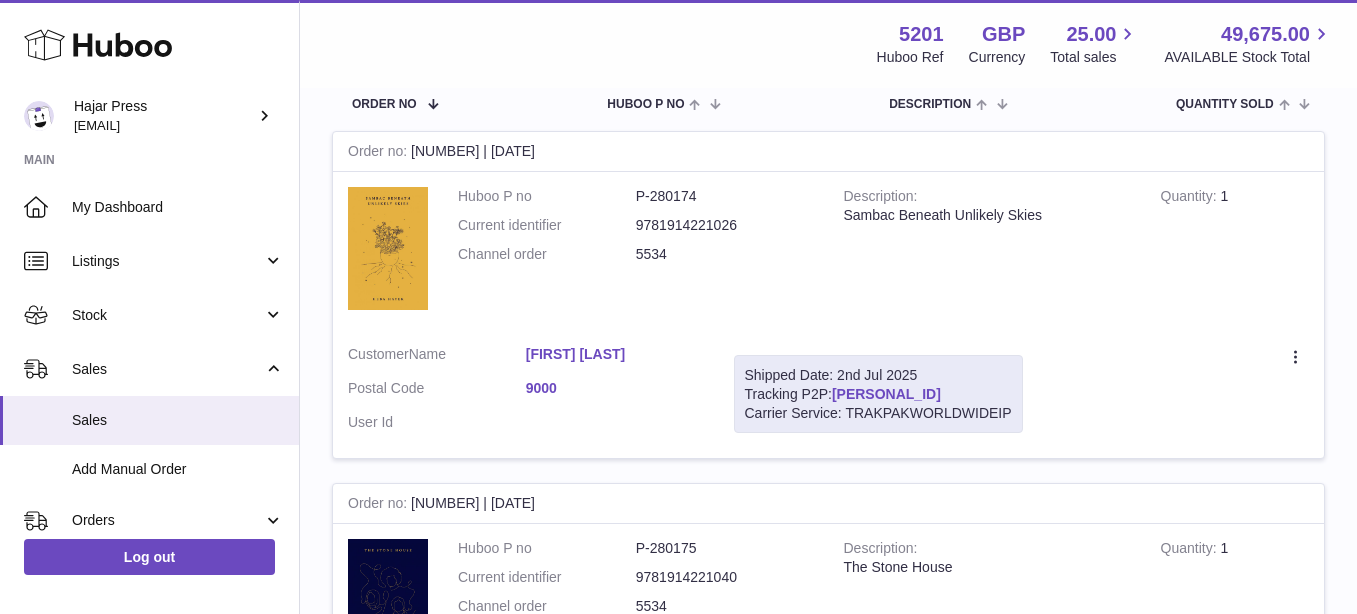click on "[PERSONAL_ID]" at bounding box center (886, 394) 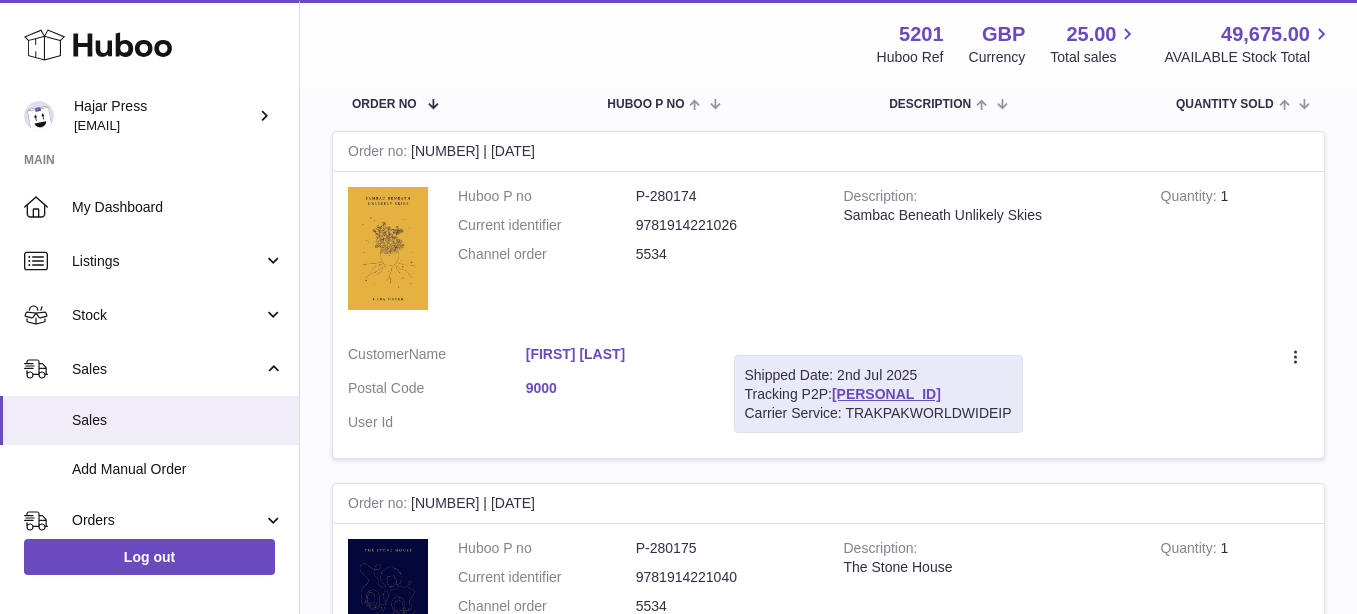 scroll, scrollTop: 0, scrollLeft: 0, axis: both 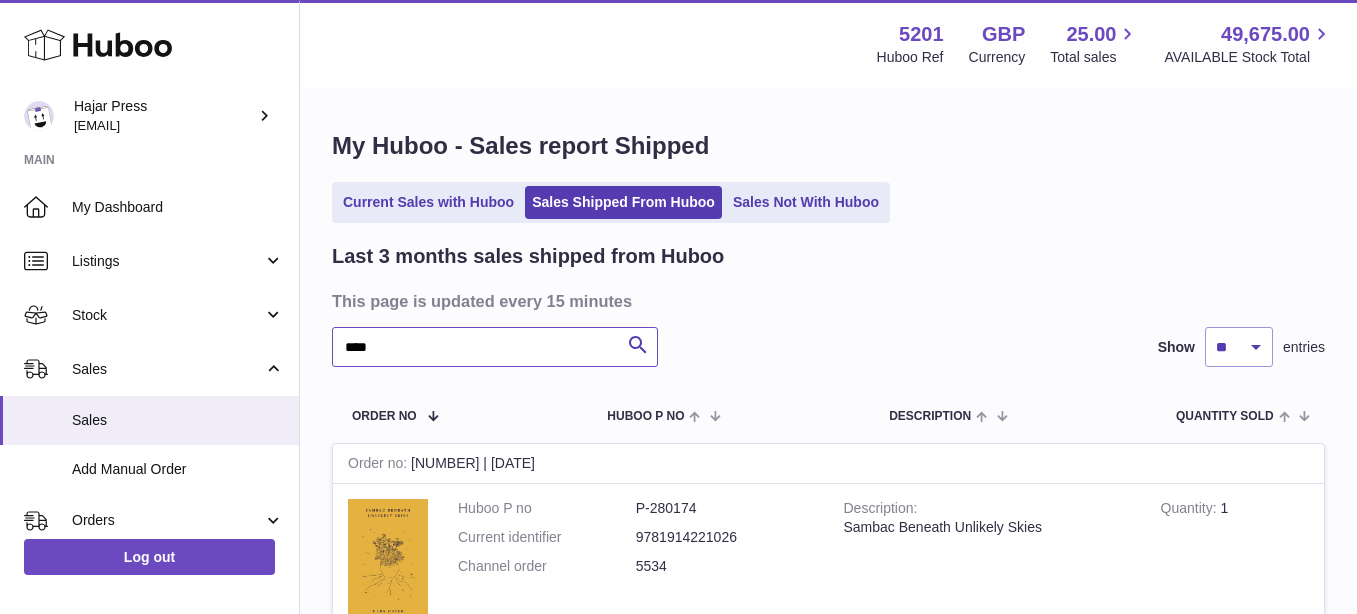 click on "****" at bounding box center (495, 347) 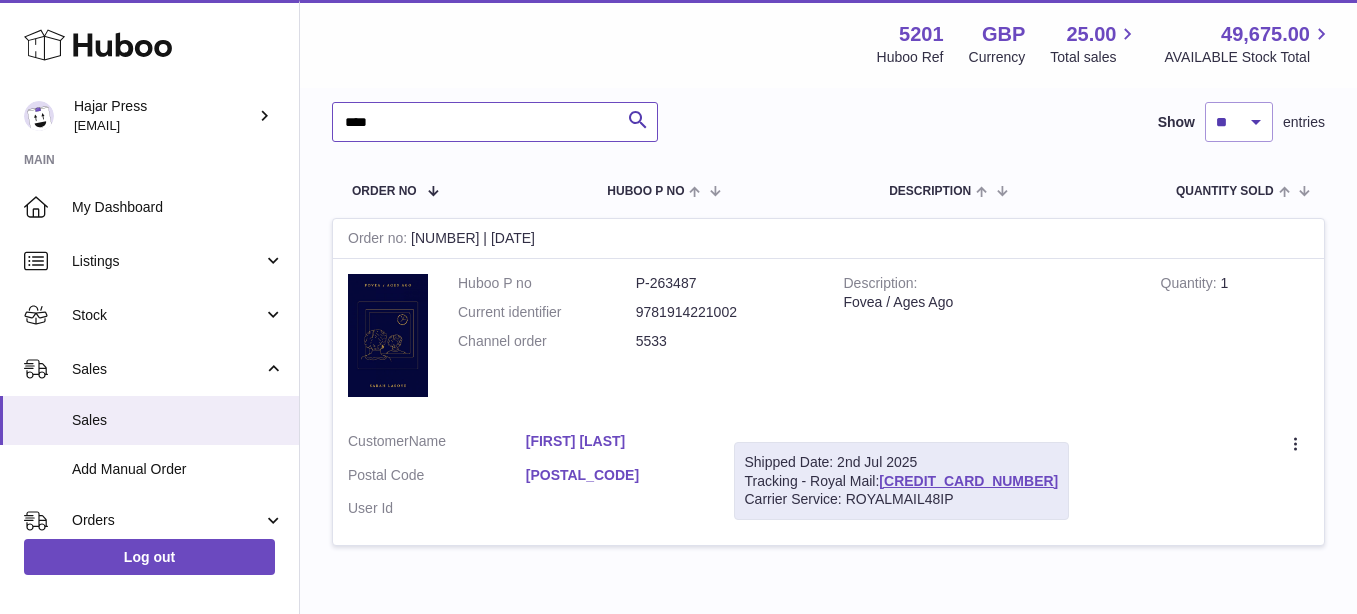 scroll, scrollTop: 249, scrollLeft: 0, axis: vertical 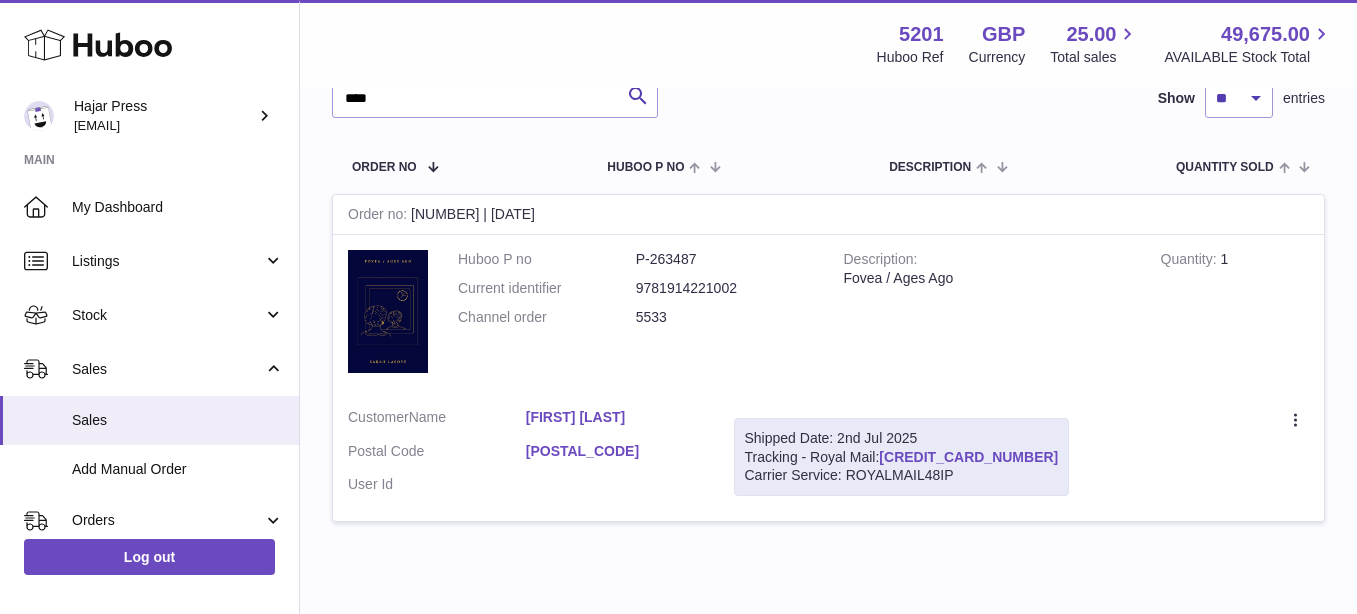 click on "[CREDIT_CARD_NUMBER]" at bounding box center (968, 457) 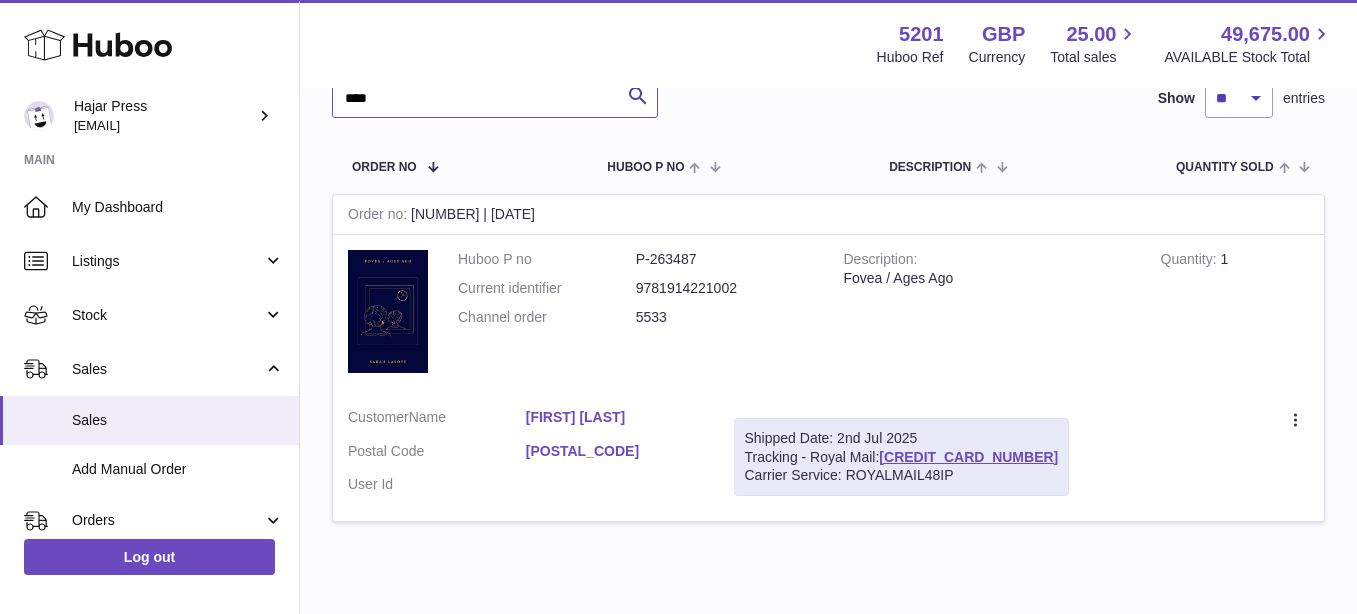 click on "****" at bounding box center [495, 98] 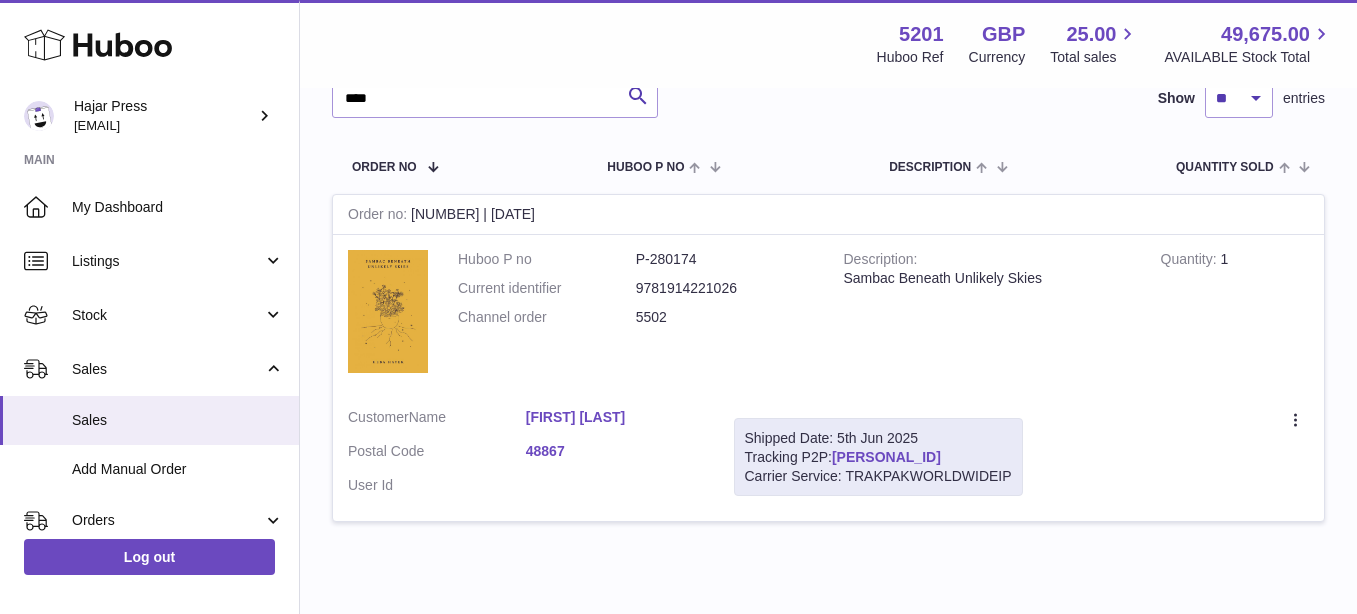 click on "[PERSONAL_ID]" at bounding box center (886, 457) 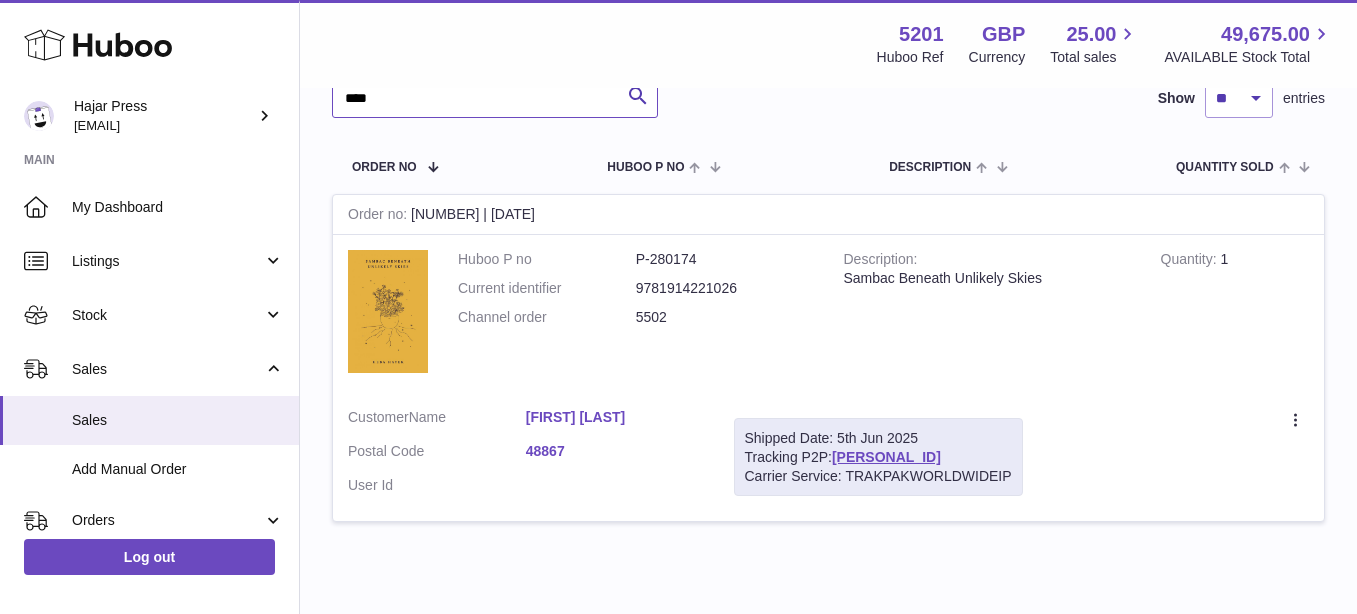 click on "****" at bounding box center [495, 98] 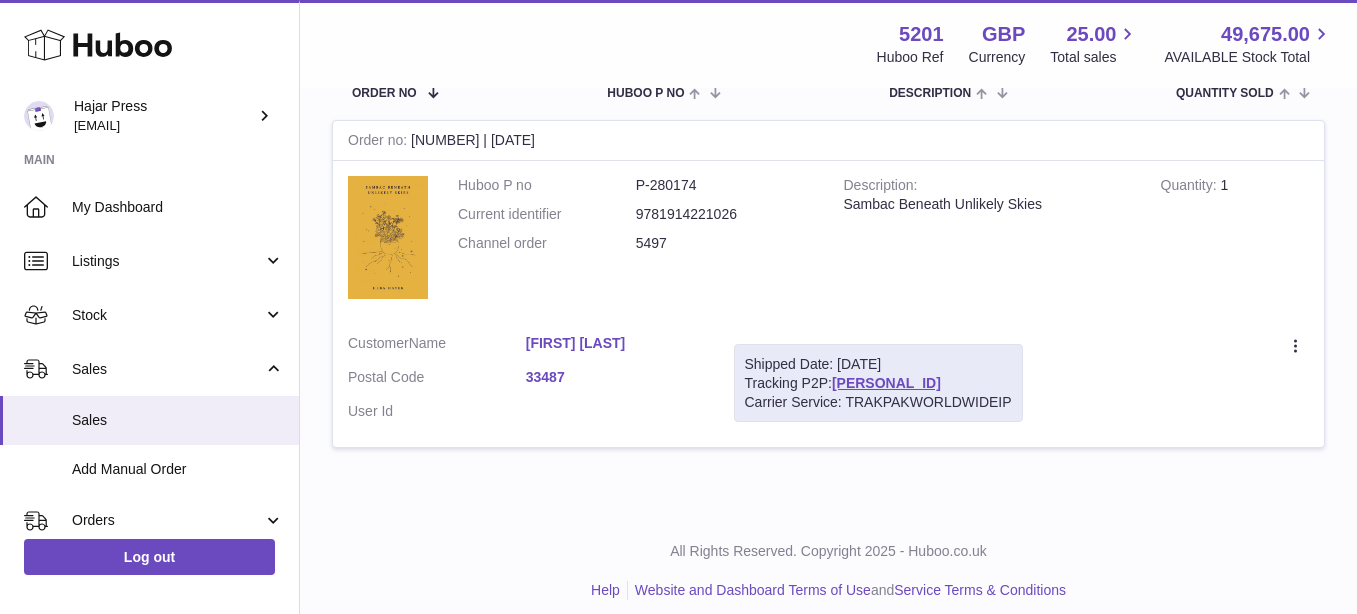 scroll, scrollTop: 339, scrollLeft: 0, axis: vertical 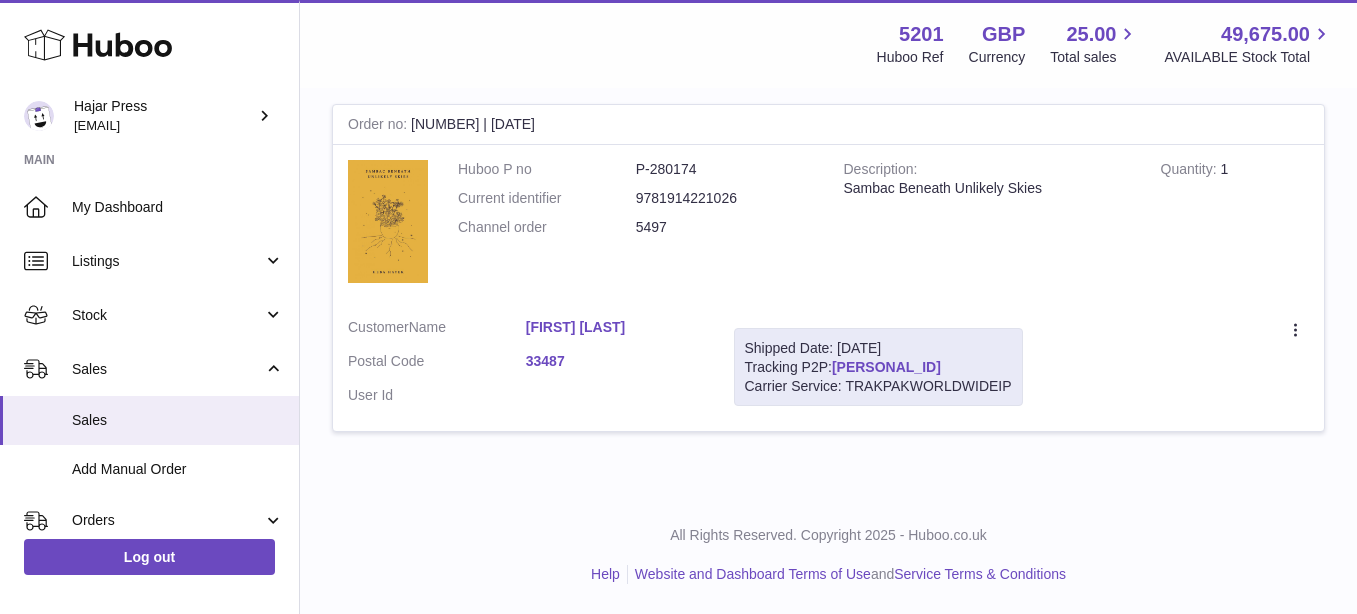 type on "****" 